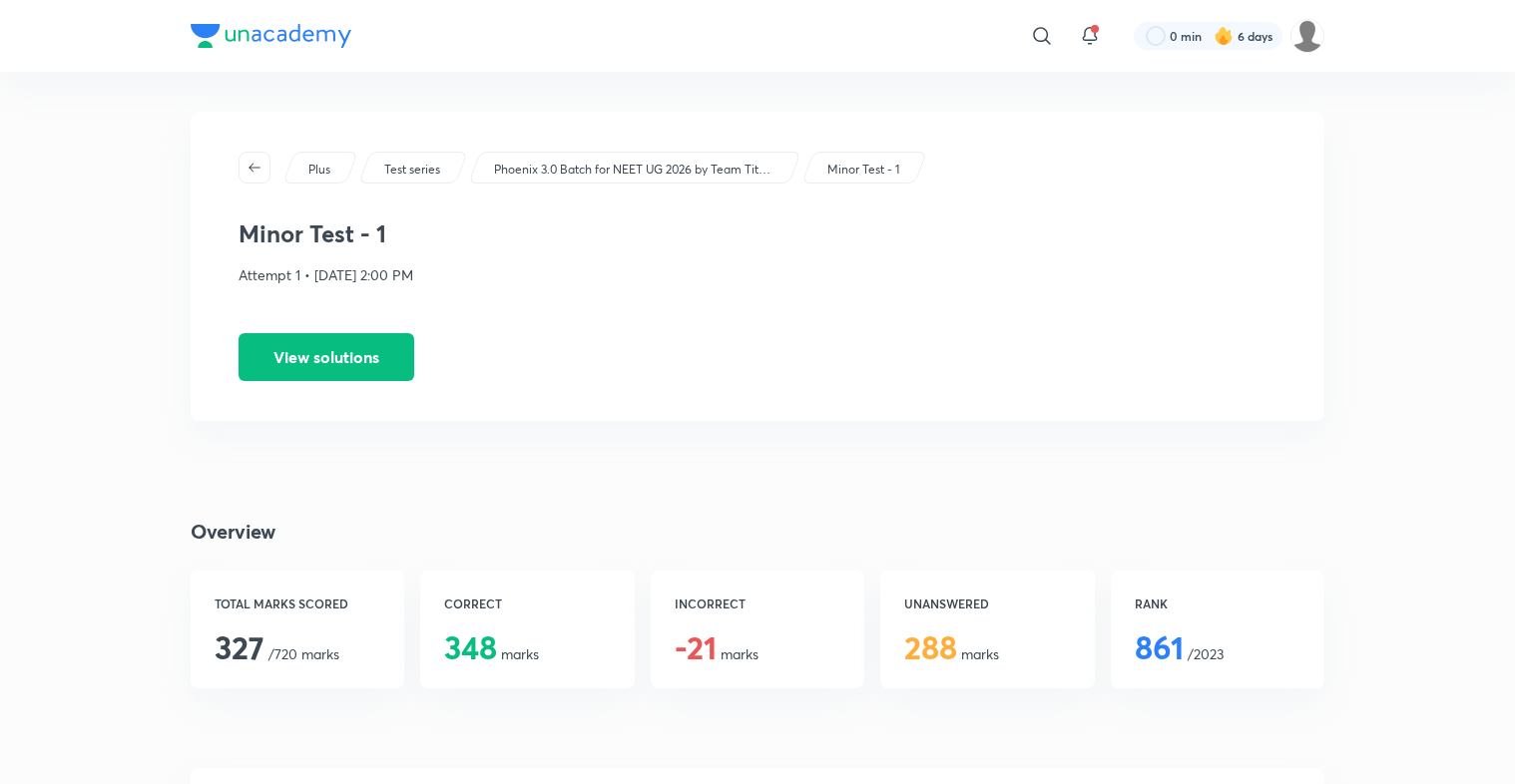scroll, scrollTop: 3352, scrollLeft: 0, axis: vertical 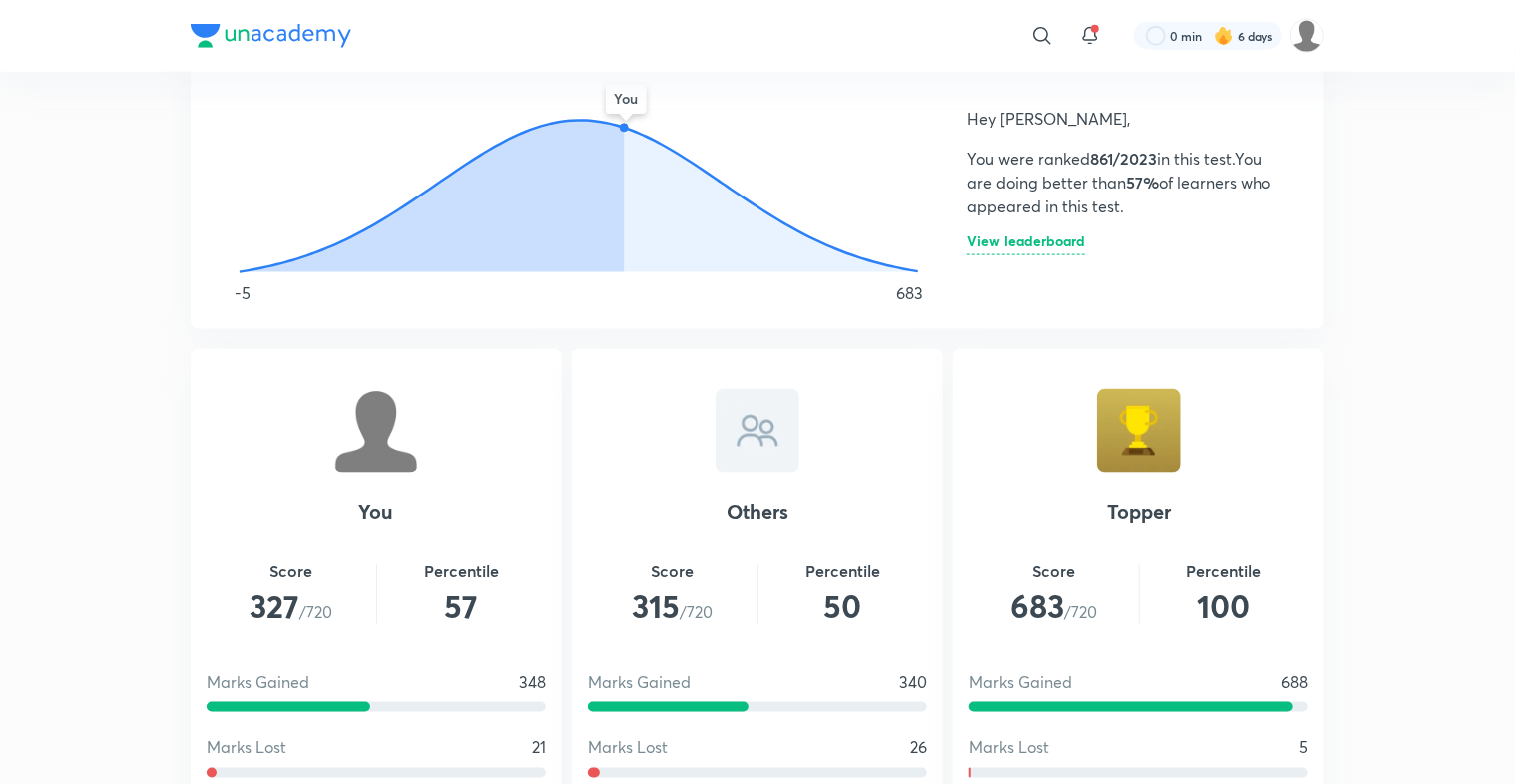 click on "​ 0 min 6 days Plus Test series Phoenix 3.0 Batch for NEET UG 2026 by Team Titans [MEDICAL_DATA] - 1 [MEDICAL_DATA] - 1 Attempt 1 • [DATE] 2:00 PM View solutions Overview TOTAL MARKS SCORED 327 /720 marks CORRECT 348 marks INCORRECT -21 marks UNANSWERED 288 marks RANK 861 /2023 How was your test experience? Your feedback will help us improve your test experience Live stats Comparison of your standing with other learners and the topper of the live test You -5 683 Hey [PERSON_NAME], You were ranked   861/2023   in this test. You are doing better than  57%  of learners who appeared in this test. View leaderboard You Score 327 /720 Percentile 57 Marks Gained 348 Marks Lost 21 Unanswered Marks 288 Accuracy 81% Others Score 315 /720 Percentile 50 Marks Gained 340 Marks Lost 26 Unanswered Marks 196 Accuracy 76% Topper Score 683 /720 Percentile 100 Marks Gained 688 Marks Lost 5 Unanswered Marks 12 Accuracy 97% Maximum 348 Marks Gained -21 Marks Lost 288 Unanswered Marks 141m 34s Time taken Sectional comparison 4 272 72" at bounding box center [758, 1039] 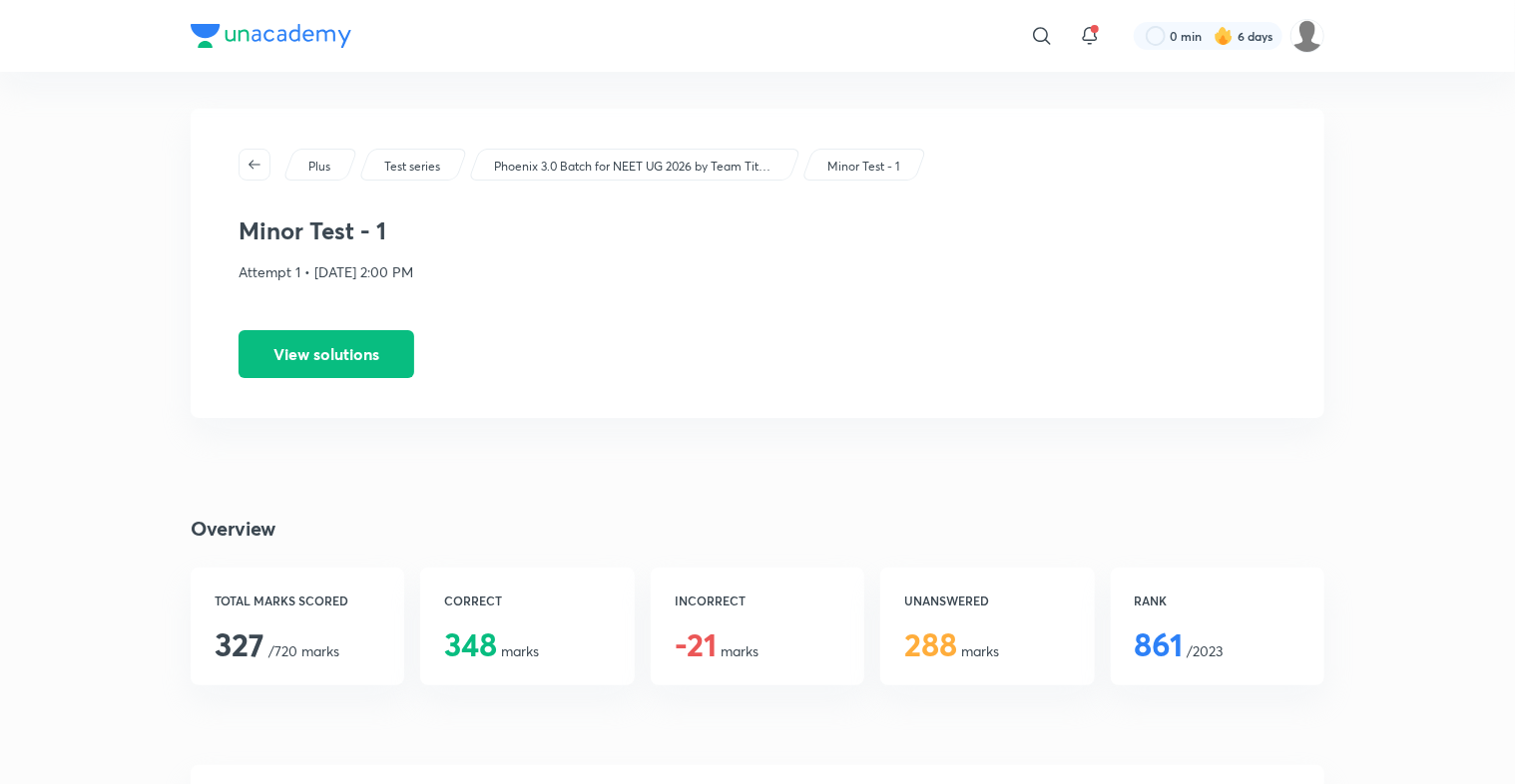 scroll, scrollTop: 2, scrollLeft: 0, axis: vertical 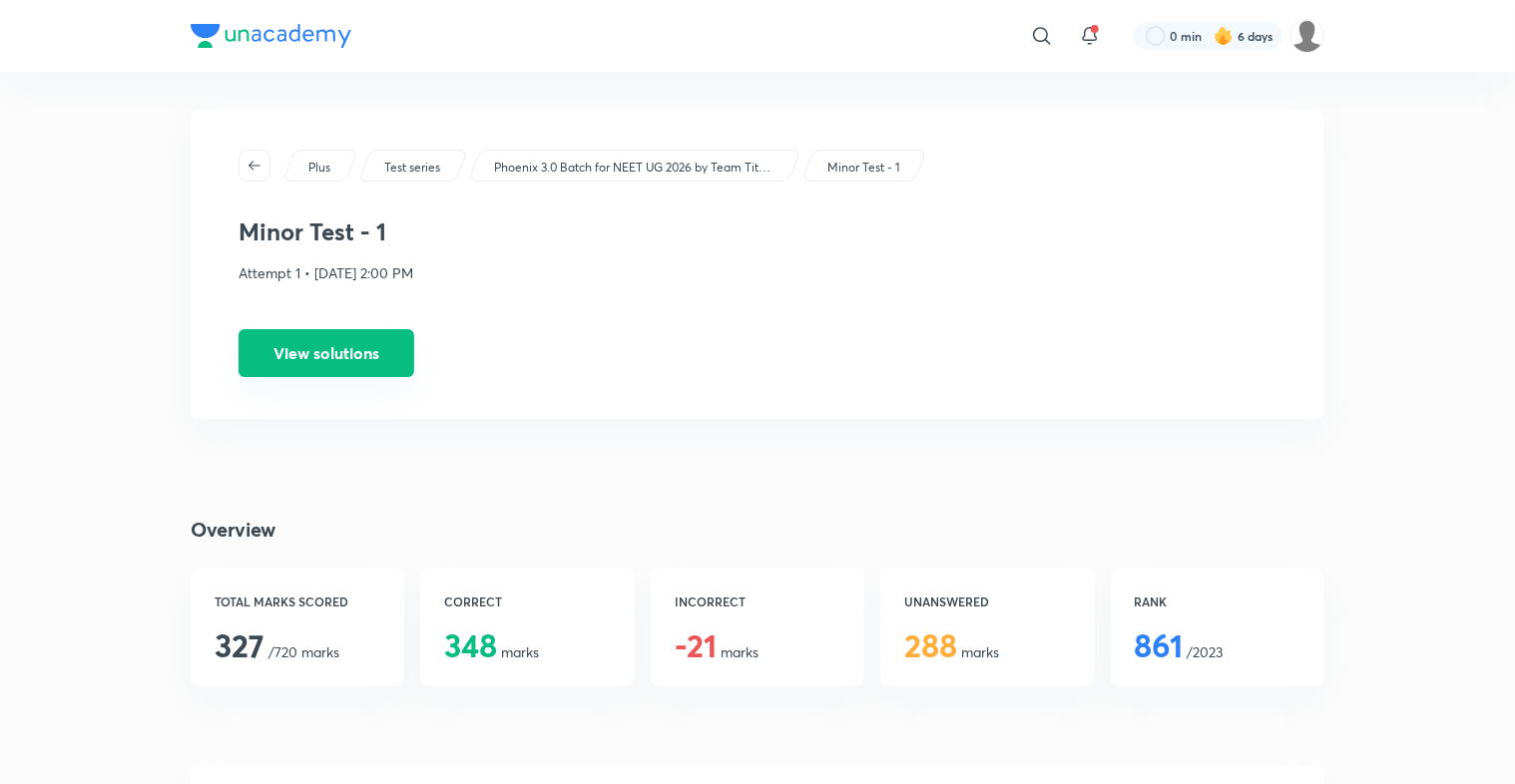 click on "View solutions" at bounding box center (326, 353) 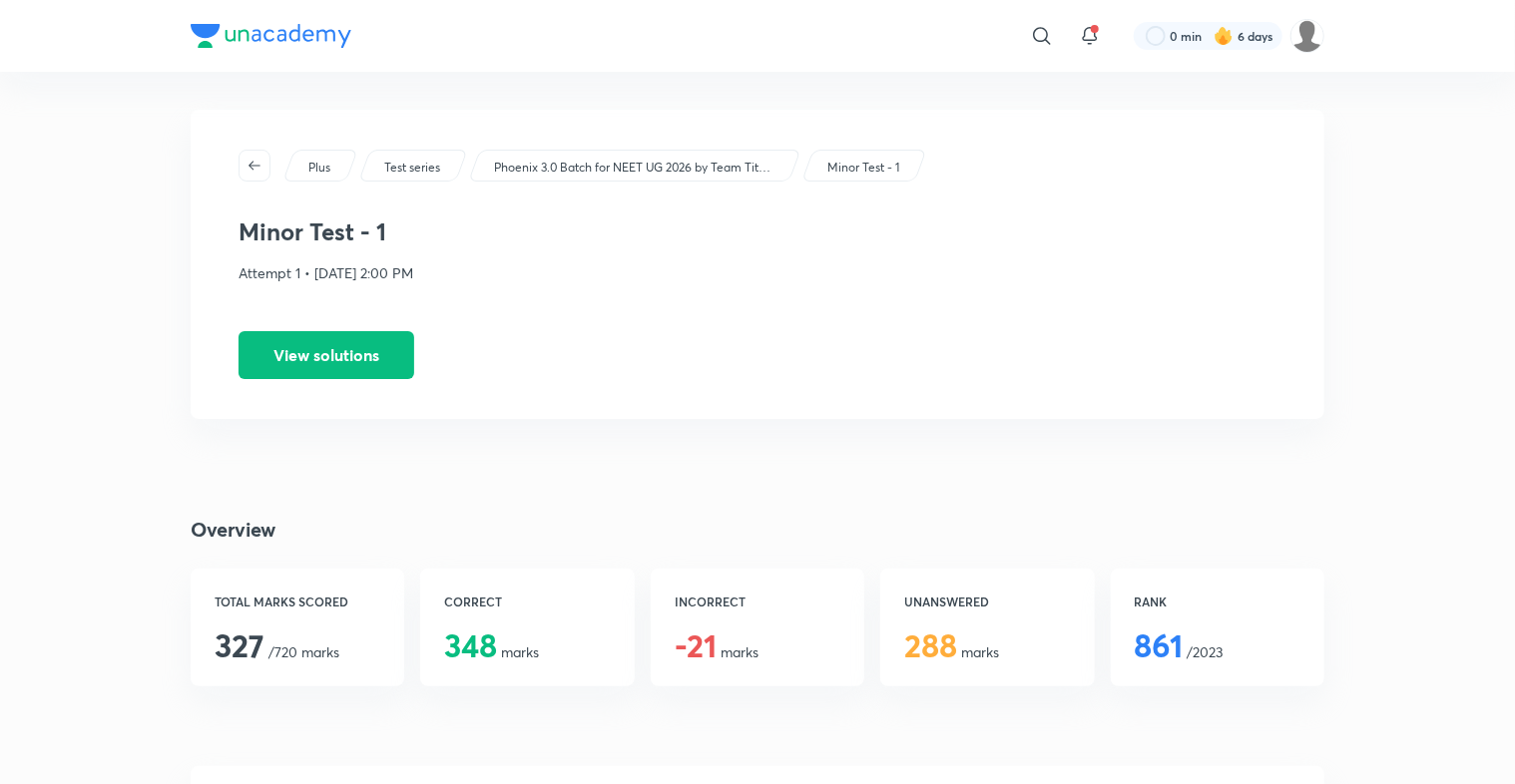 click on "-21" at bounding box center (696, 644) 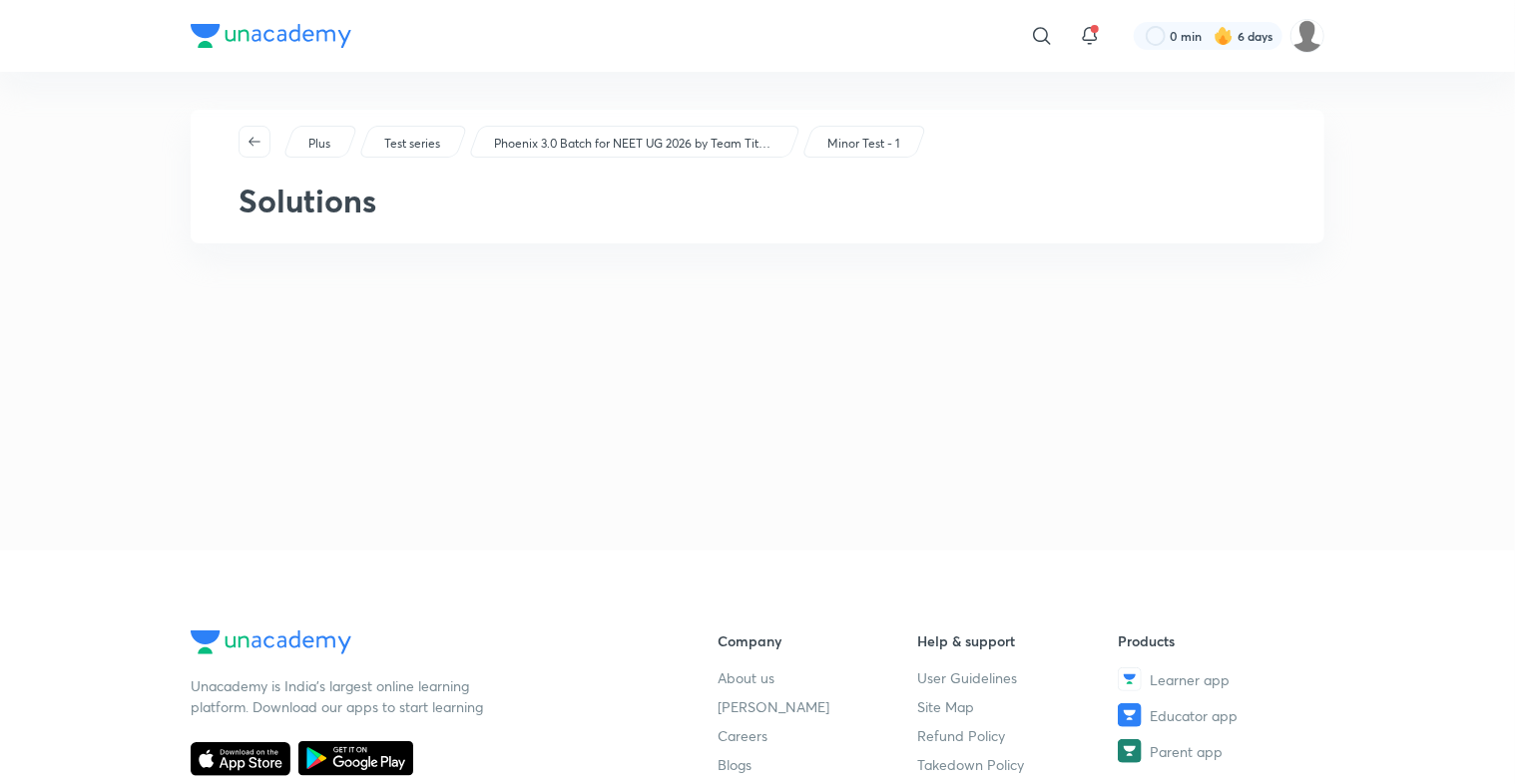 scroll, scrollTop: 0, scrollLeft: 0, axis: both 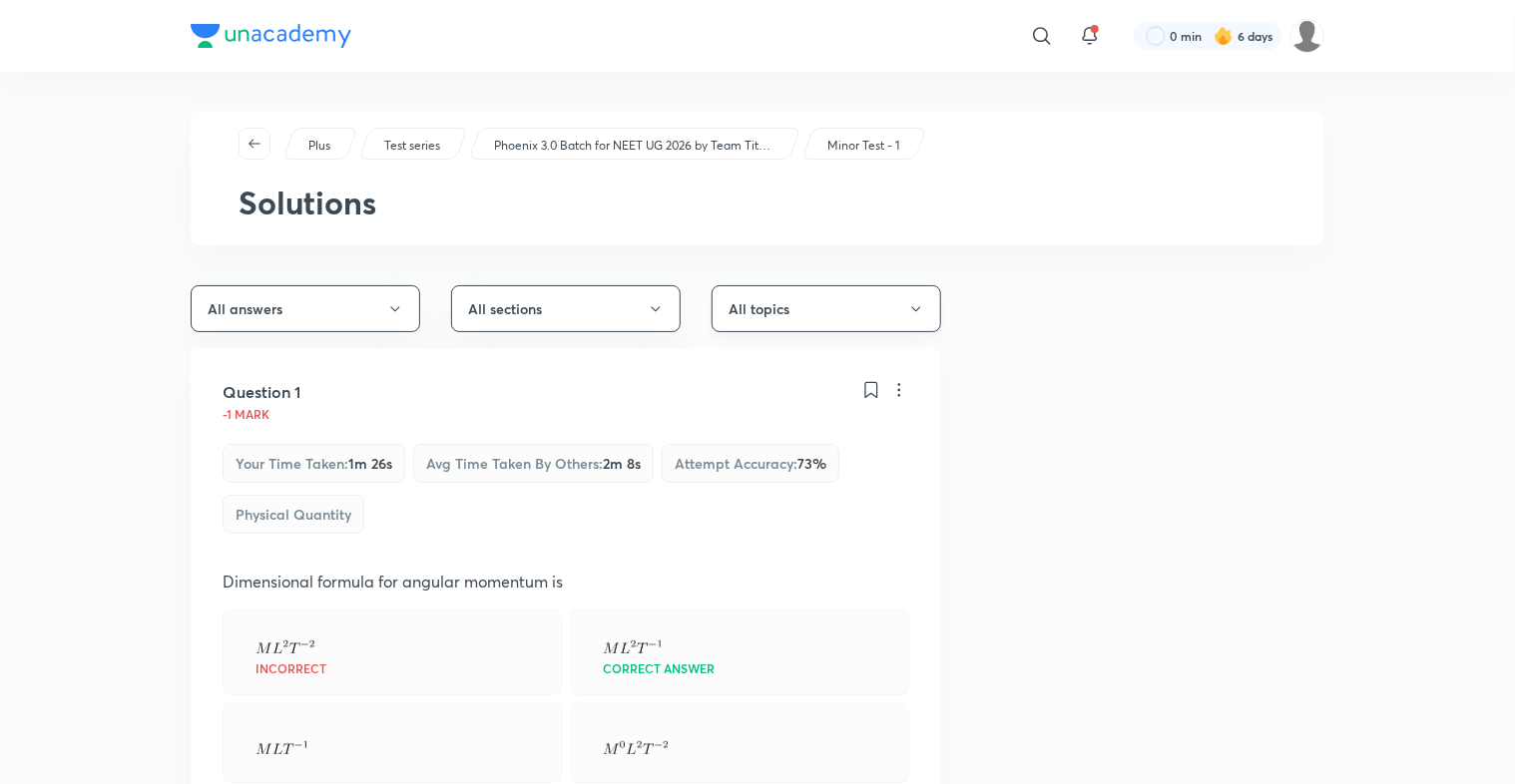 click on "All topics" at bounding box center (826, 308) 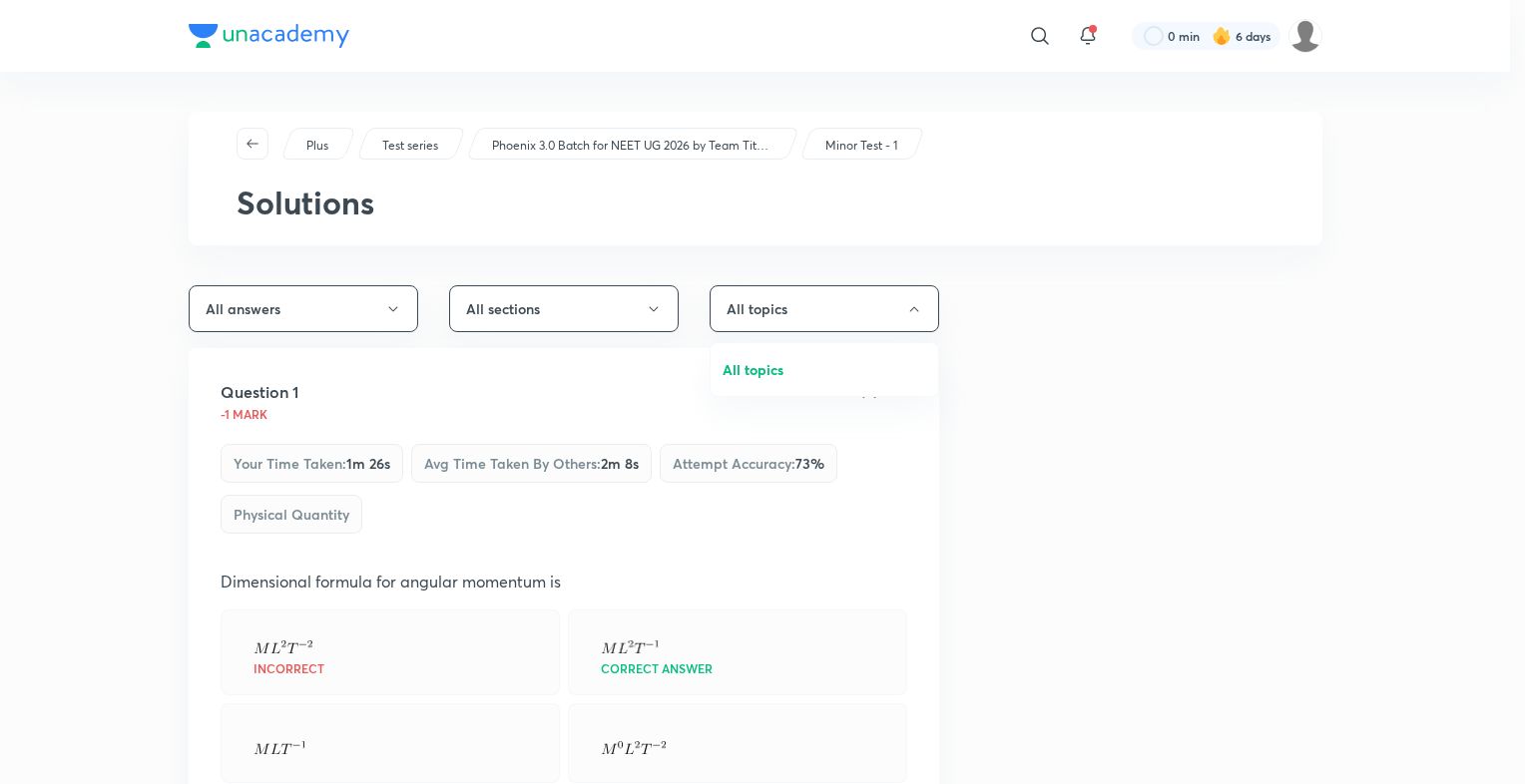 click at bounding box center [762, 392] 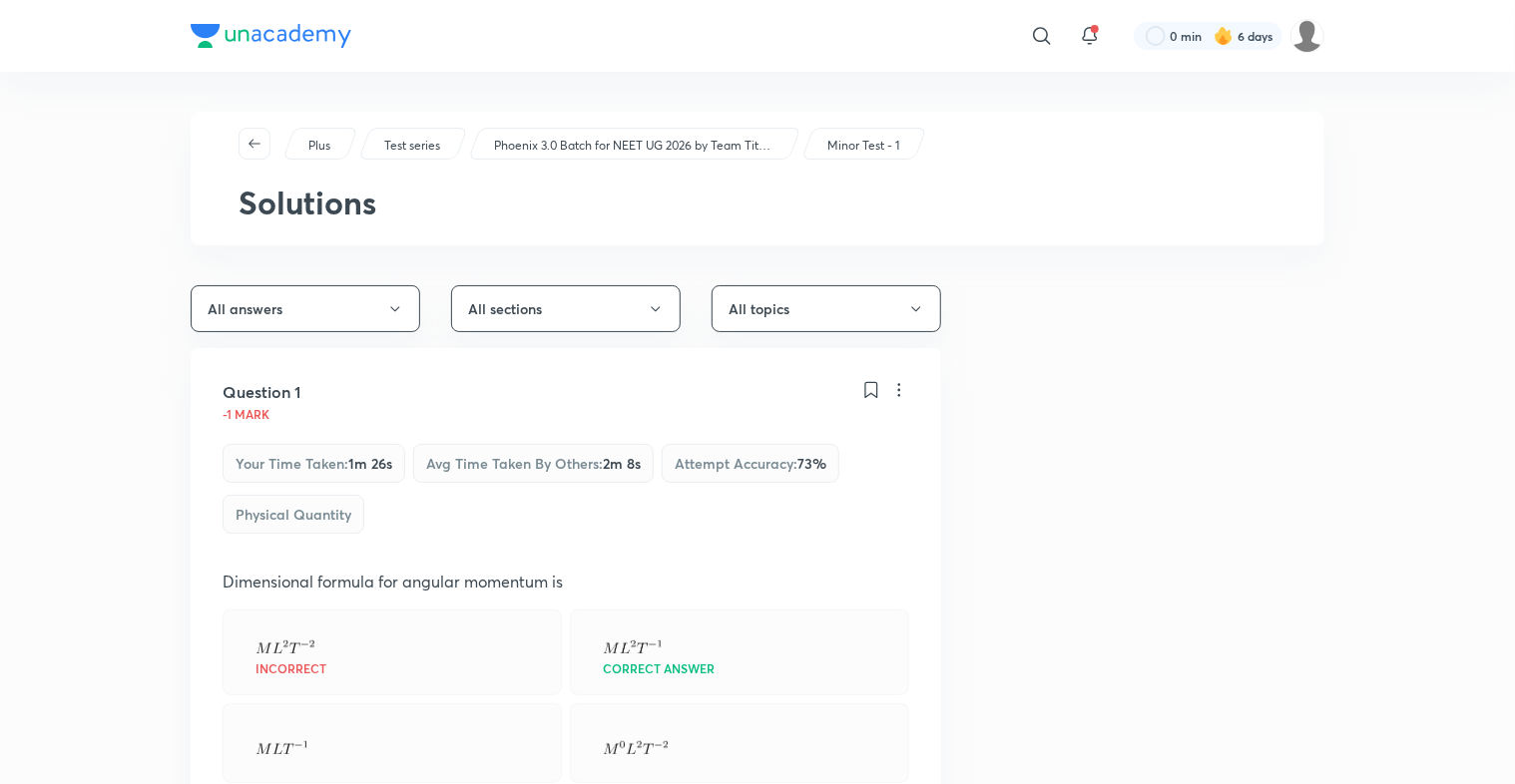 click 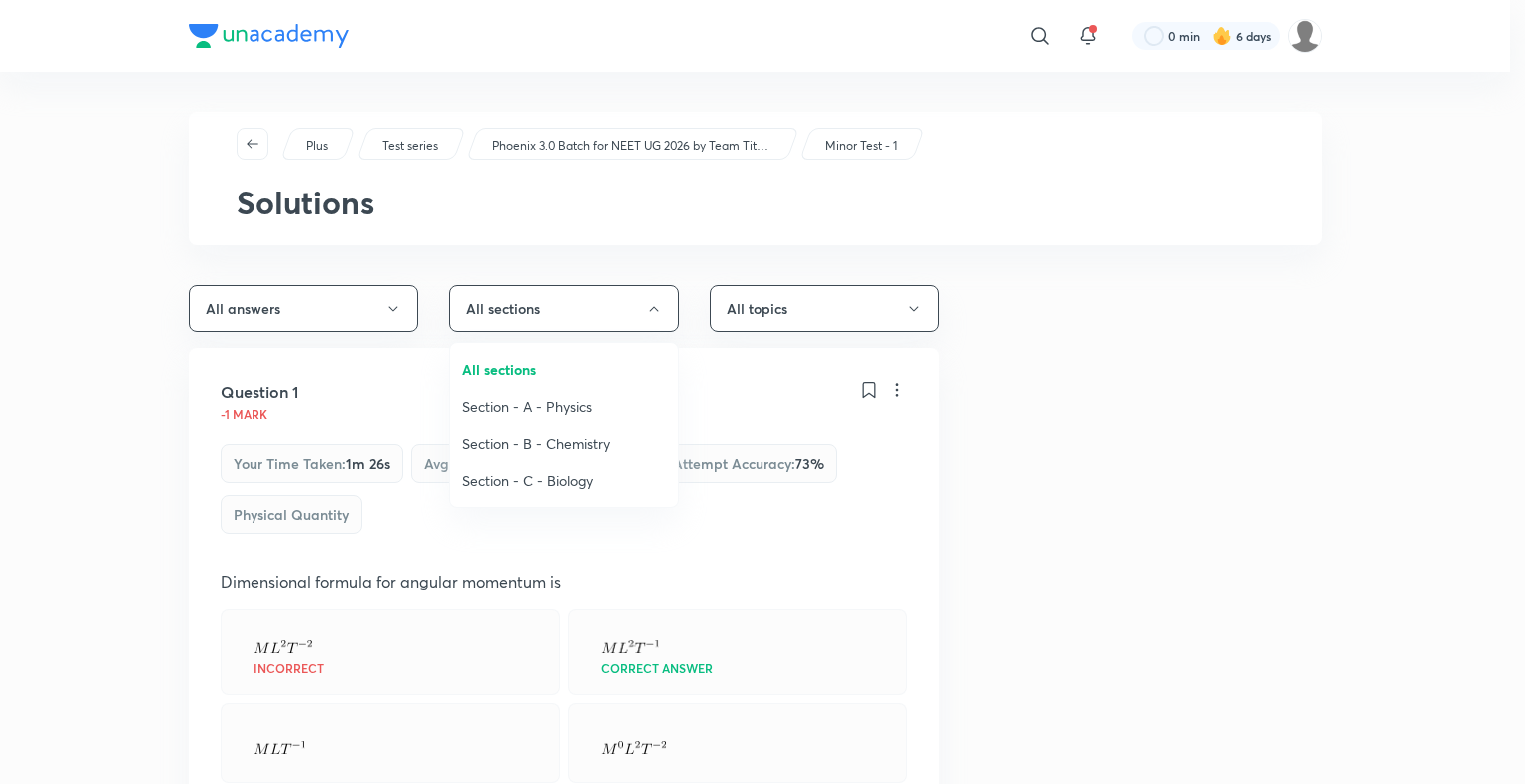 click on "Section - C - Biology" at bounding box center (564, 480) 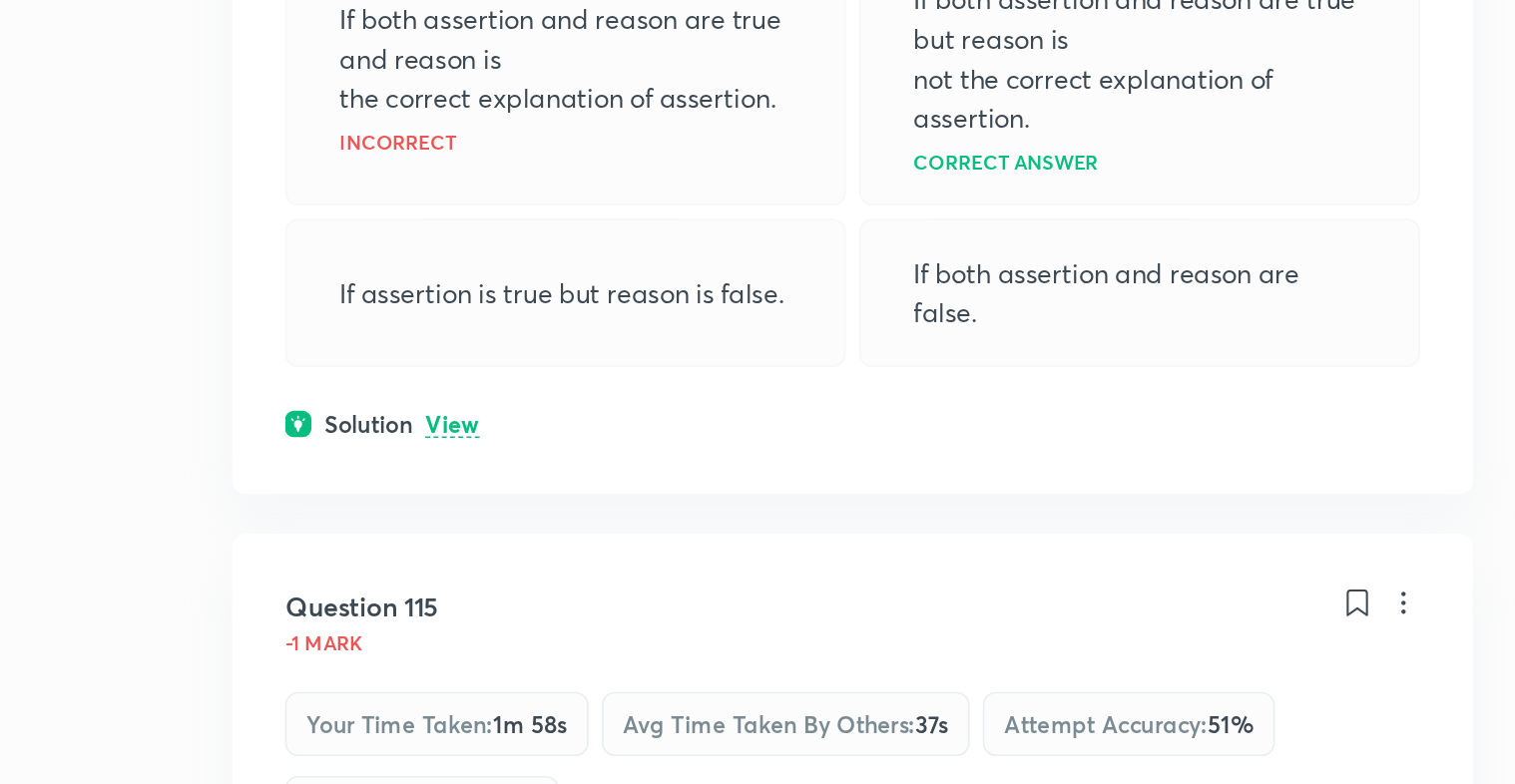scroll, scrollTop: 15409, scrollLeft: 0, axis: vertical 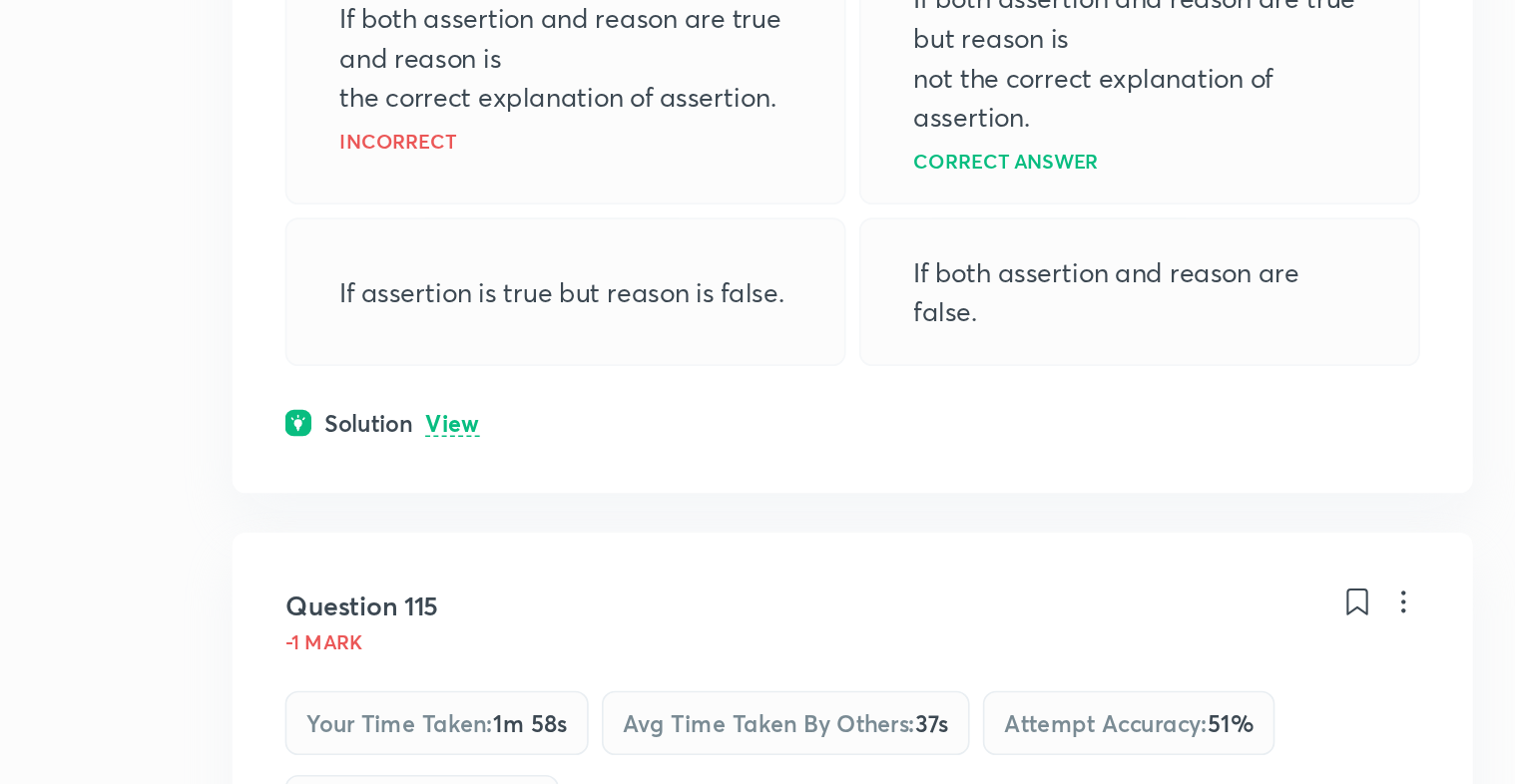 click on "View" at bounding box center (323, 566) 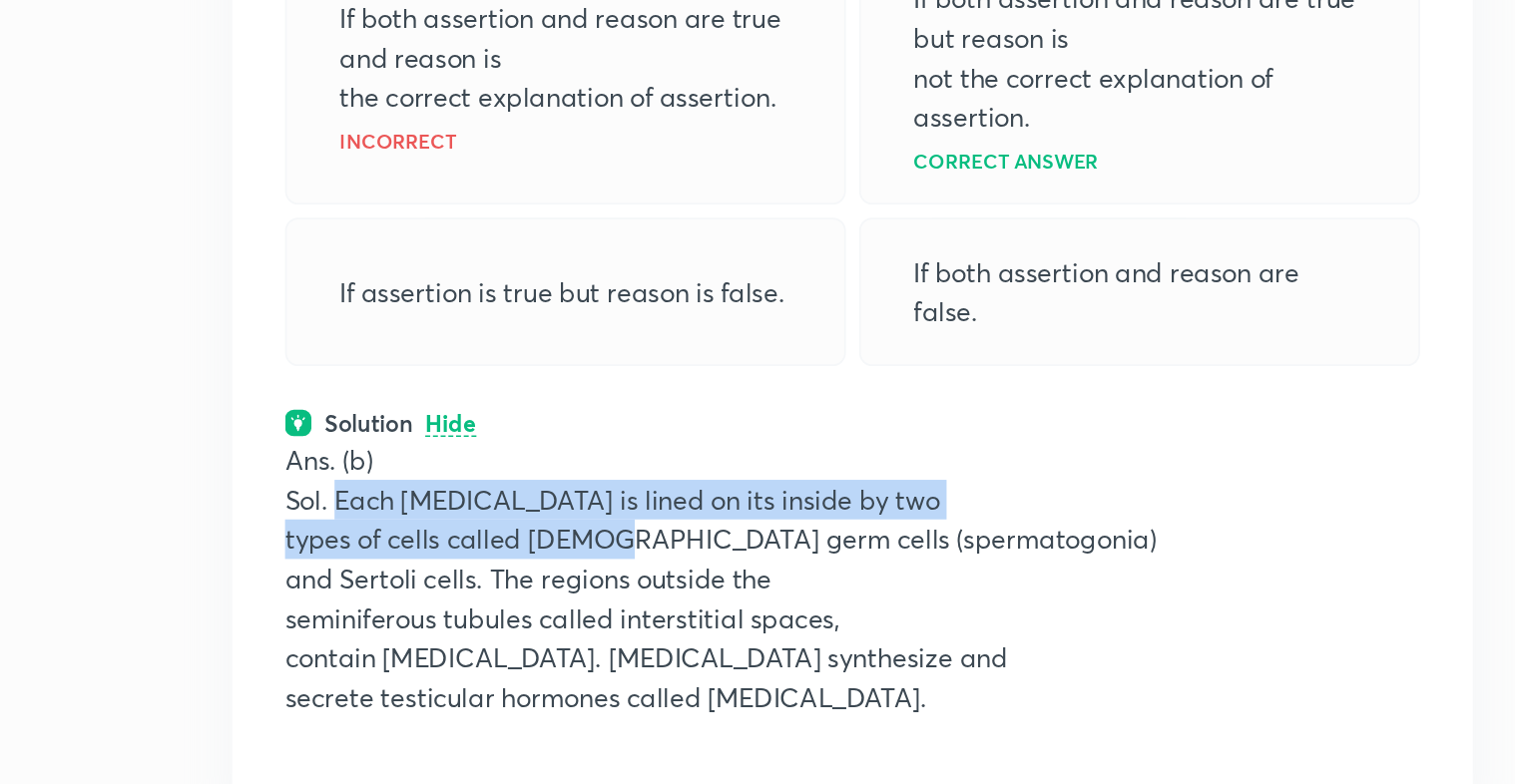 drag, startPoint x: 252, startPoint y: 526, endPoint x: 383, endPoint y: 542, distance: 131.97348 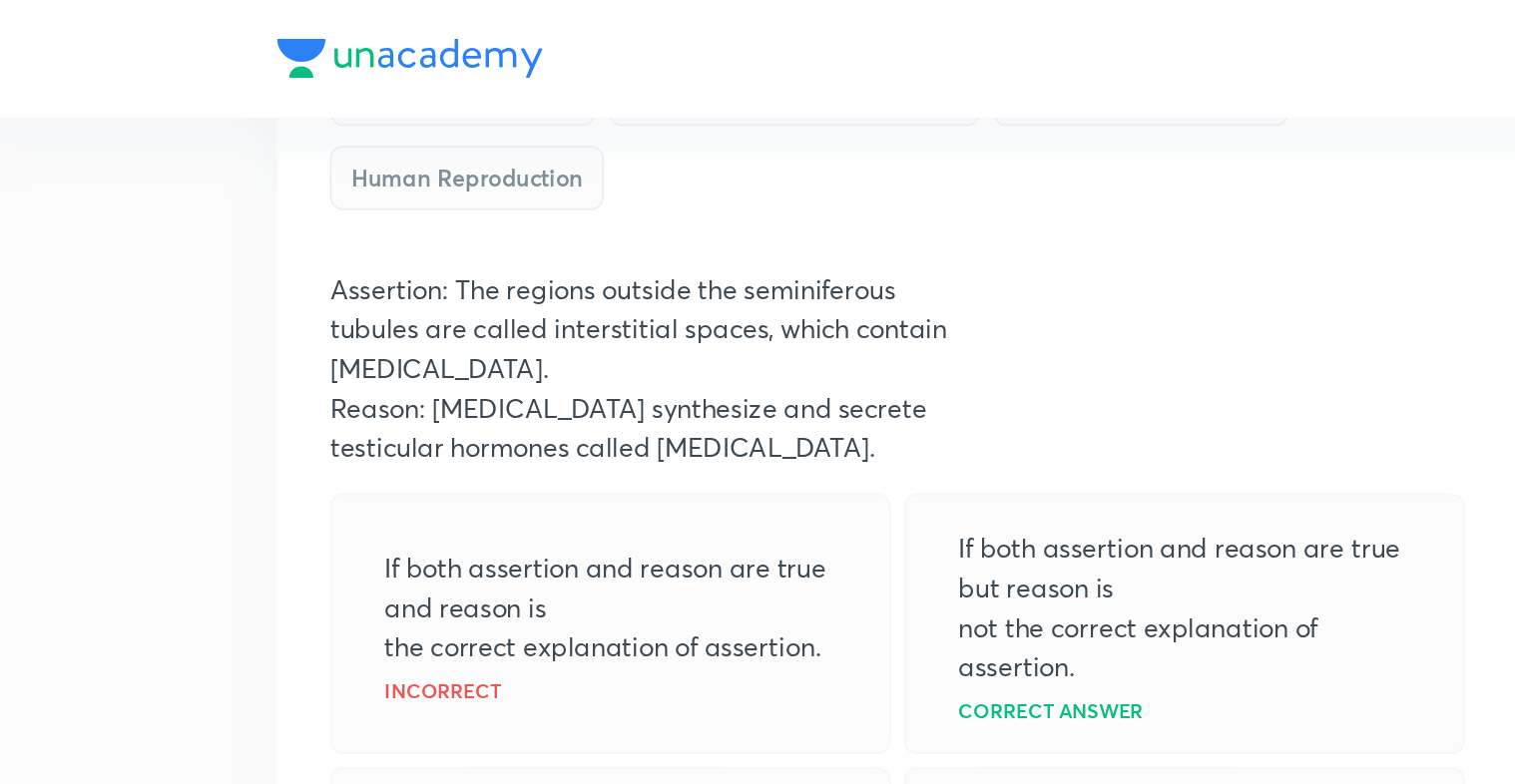 scroll, scrollTop: 15385, scrollLeft: 0, axis: vertical 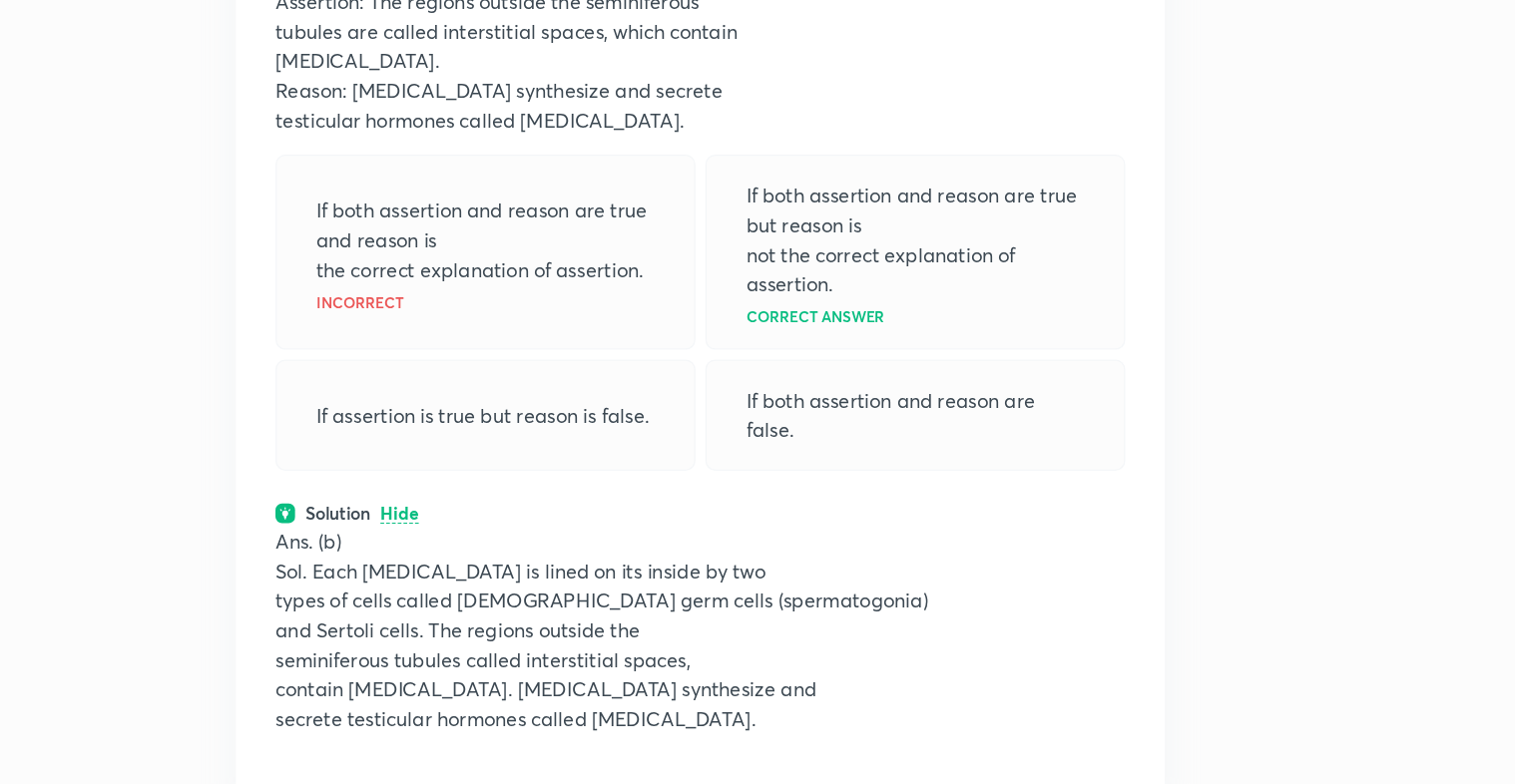 click on "seminiferous tubules called interstitial spaces," at bounding box center (566, 683) 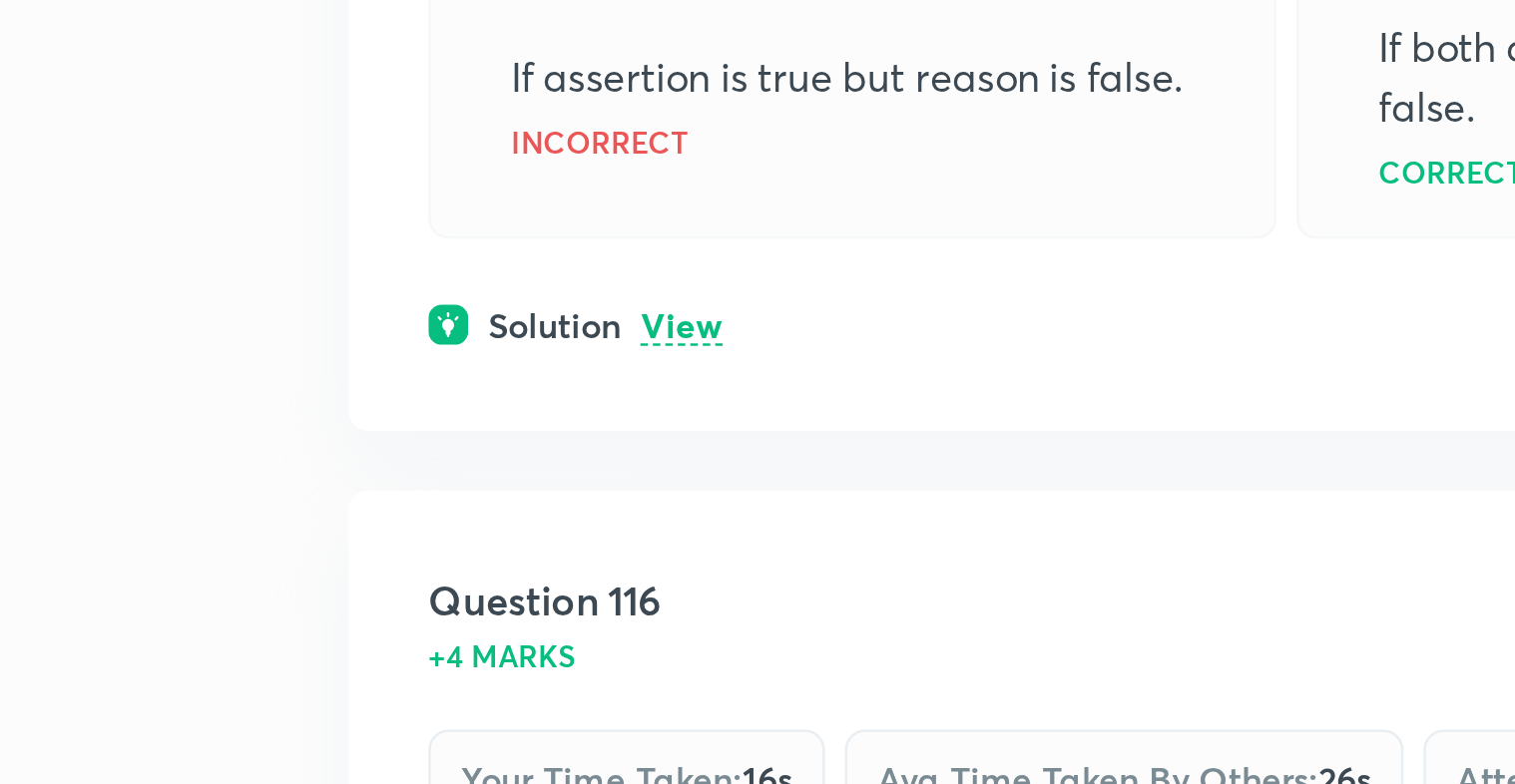 scroll, scrollTop: 16254, scrollLeft: 0, axis: vertical 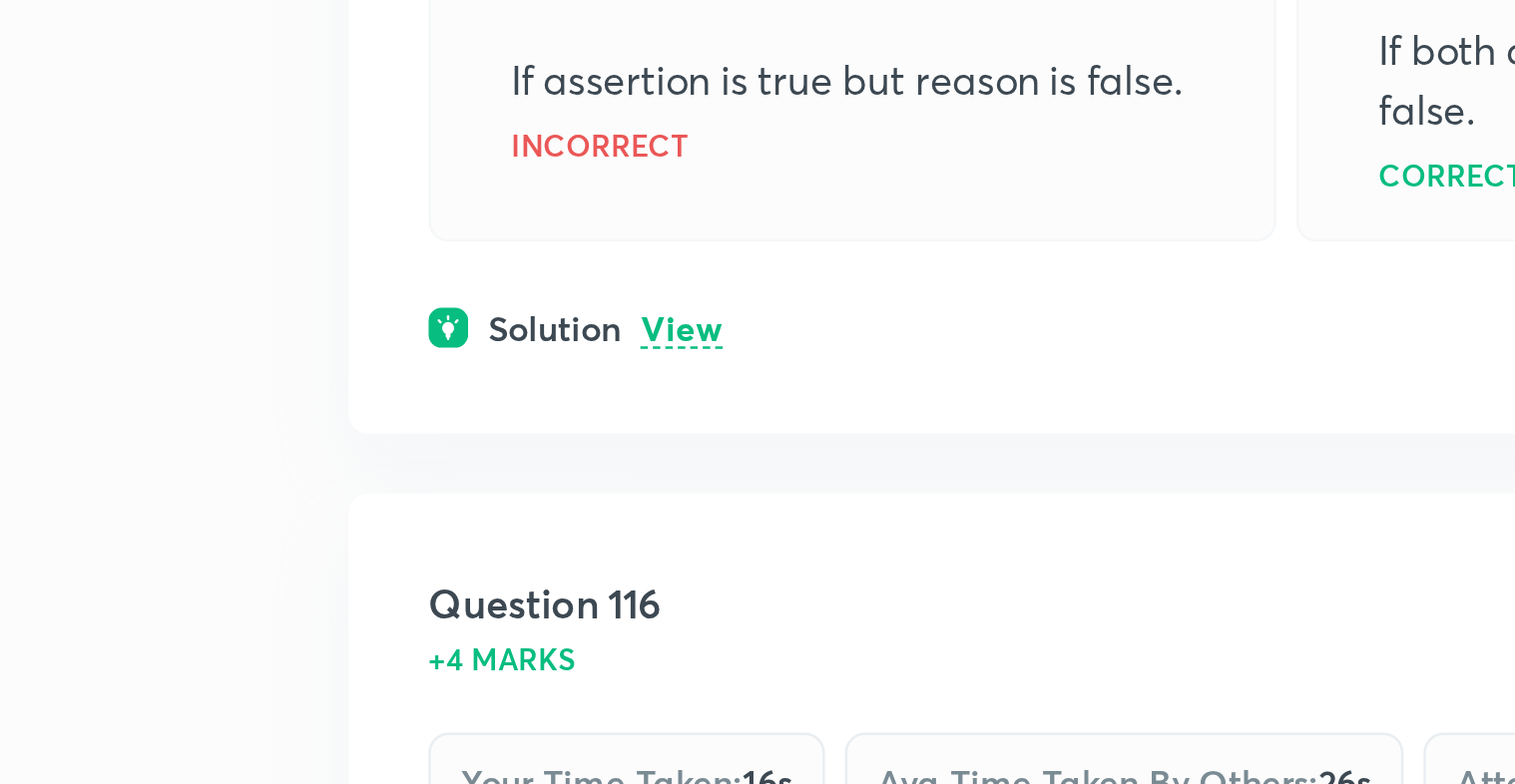 click on "View" at bounding box center (323, 601) 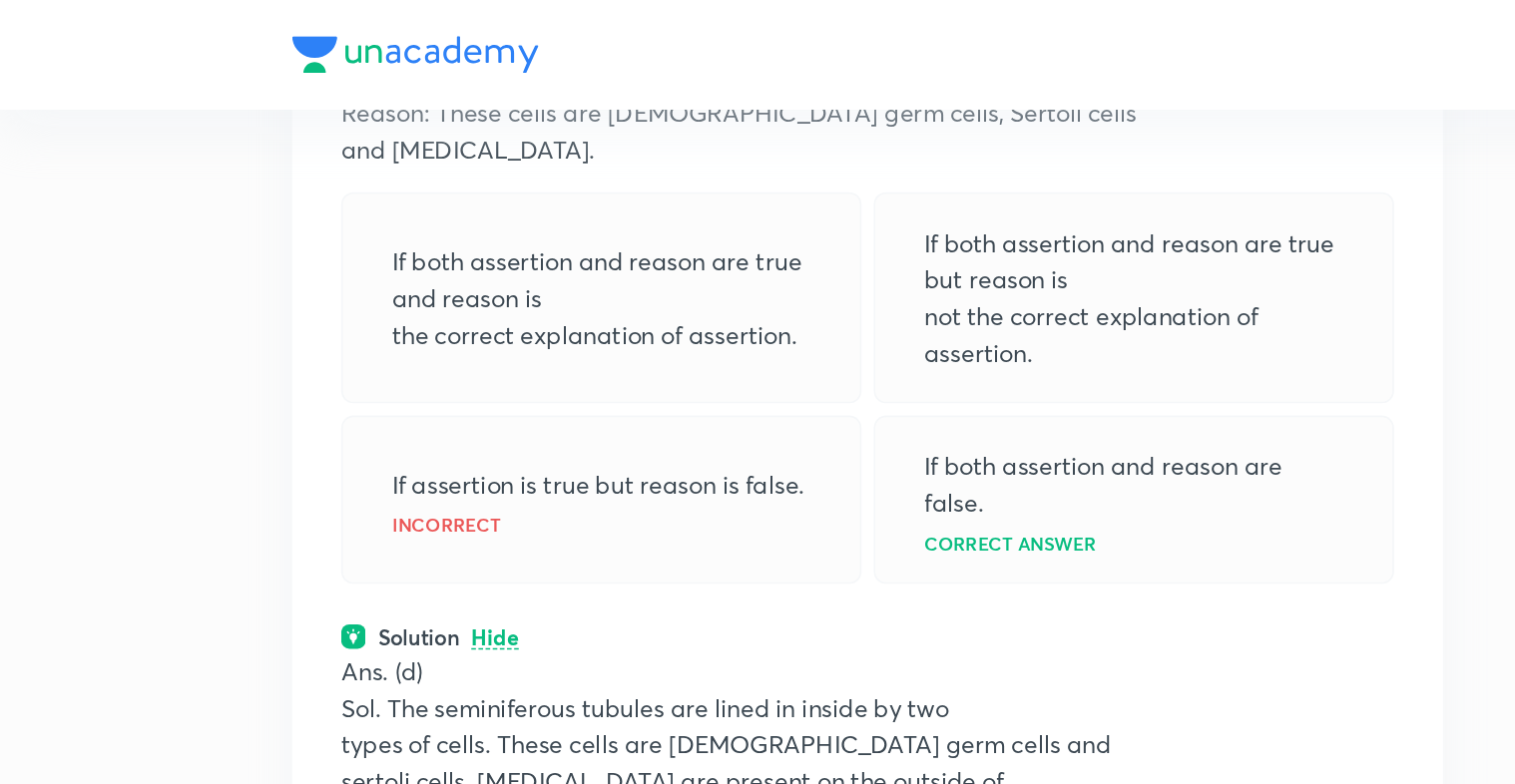 scroll, scrollTop: 16422, scrollLeft: 0, axis: vertical 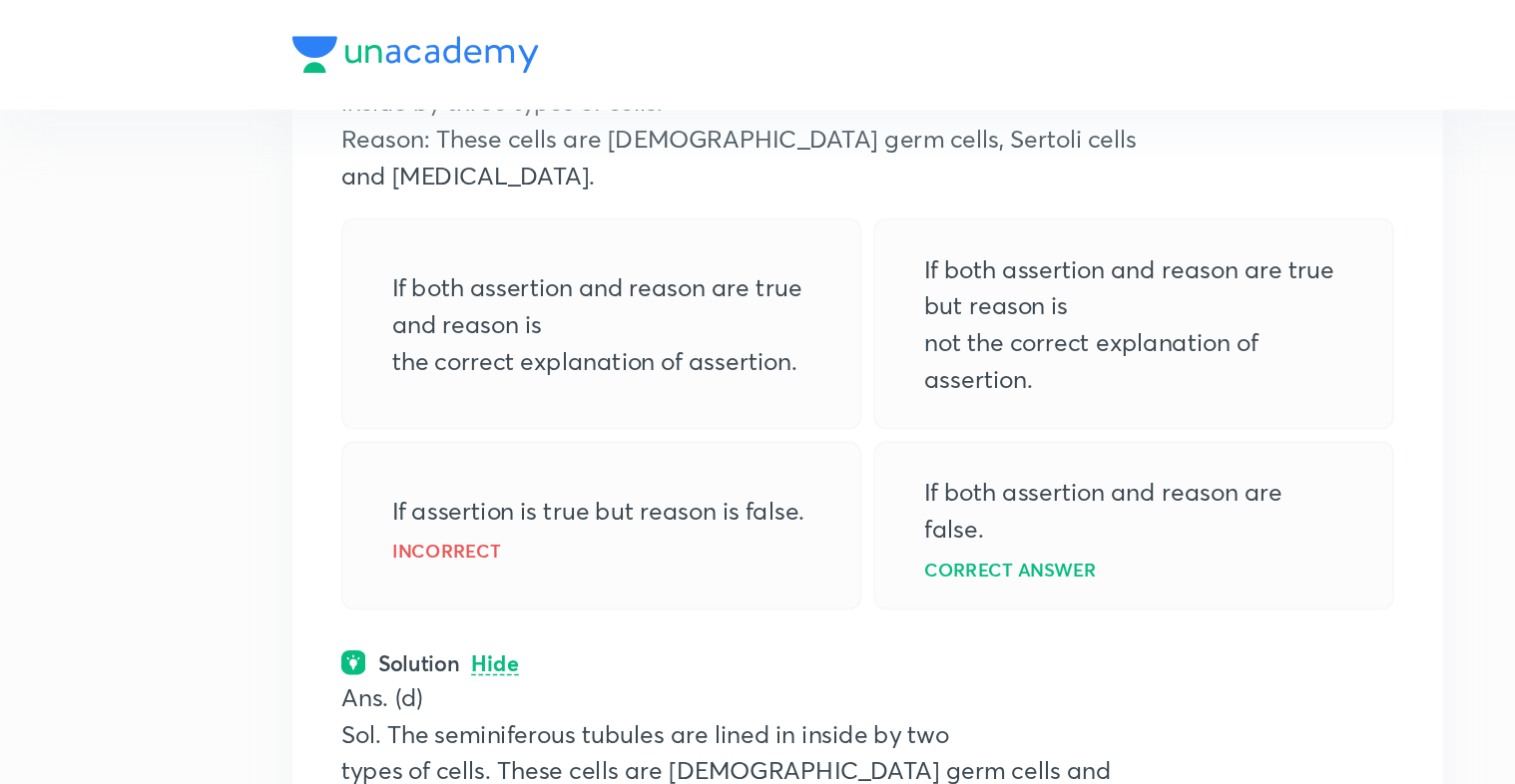 click on "Hide" at bounding box center (322, 433) 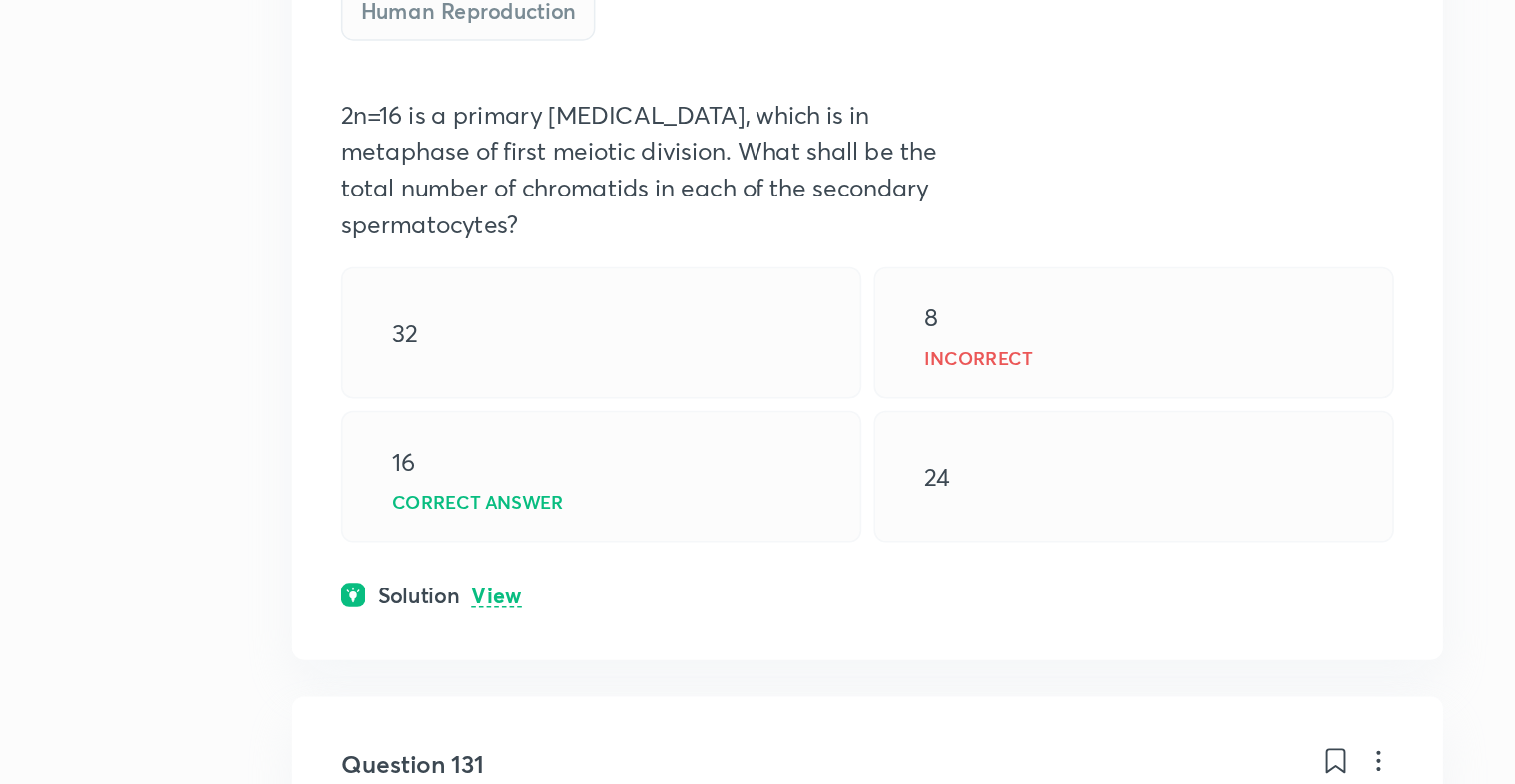 scroll, scrollTop: 26238, scrollLeft: 0, axis: vertical 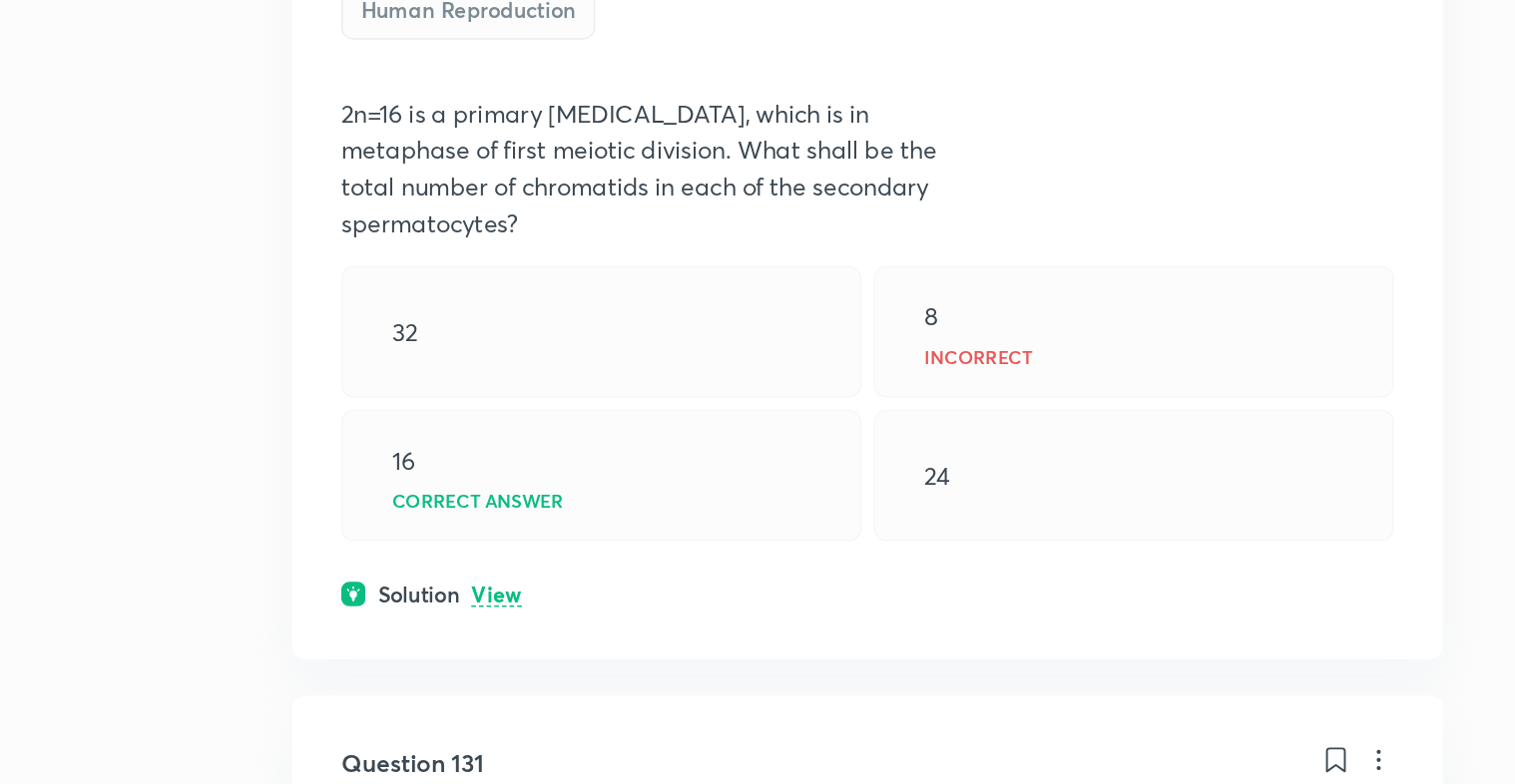 click on "View" at bounding box center (323, 660) 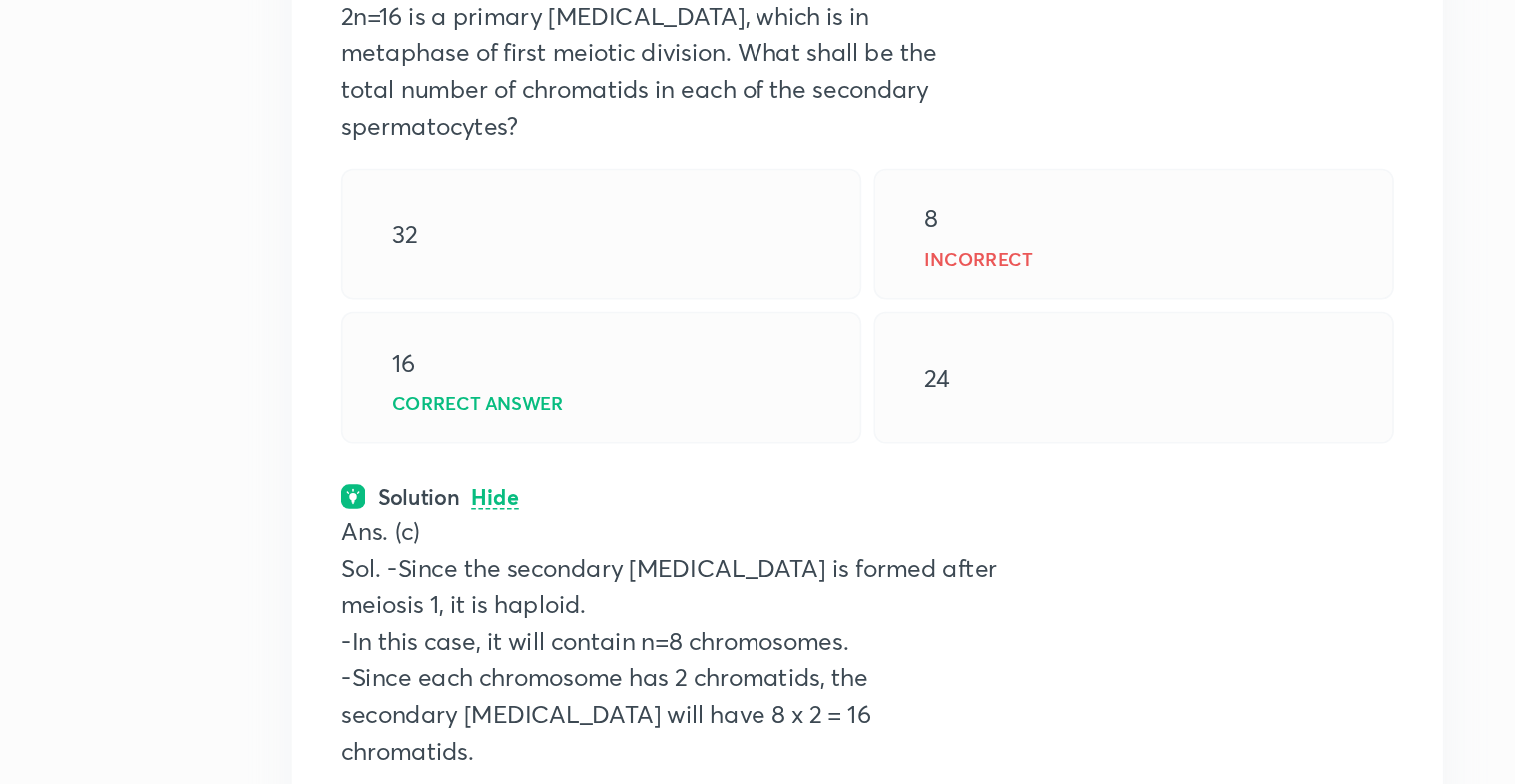 scroll, scrollTop: 26303, scrollLeft: 0, axis: vertical 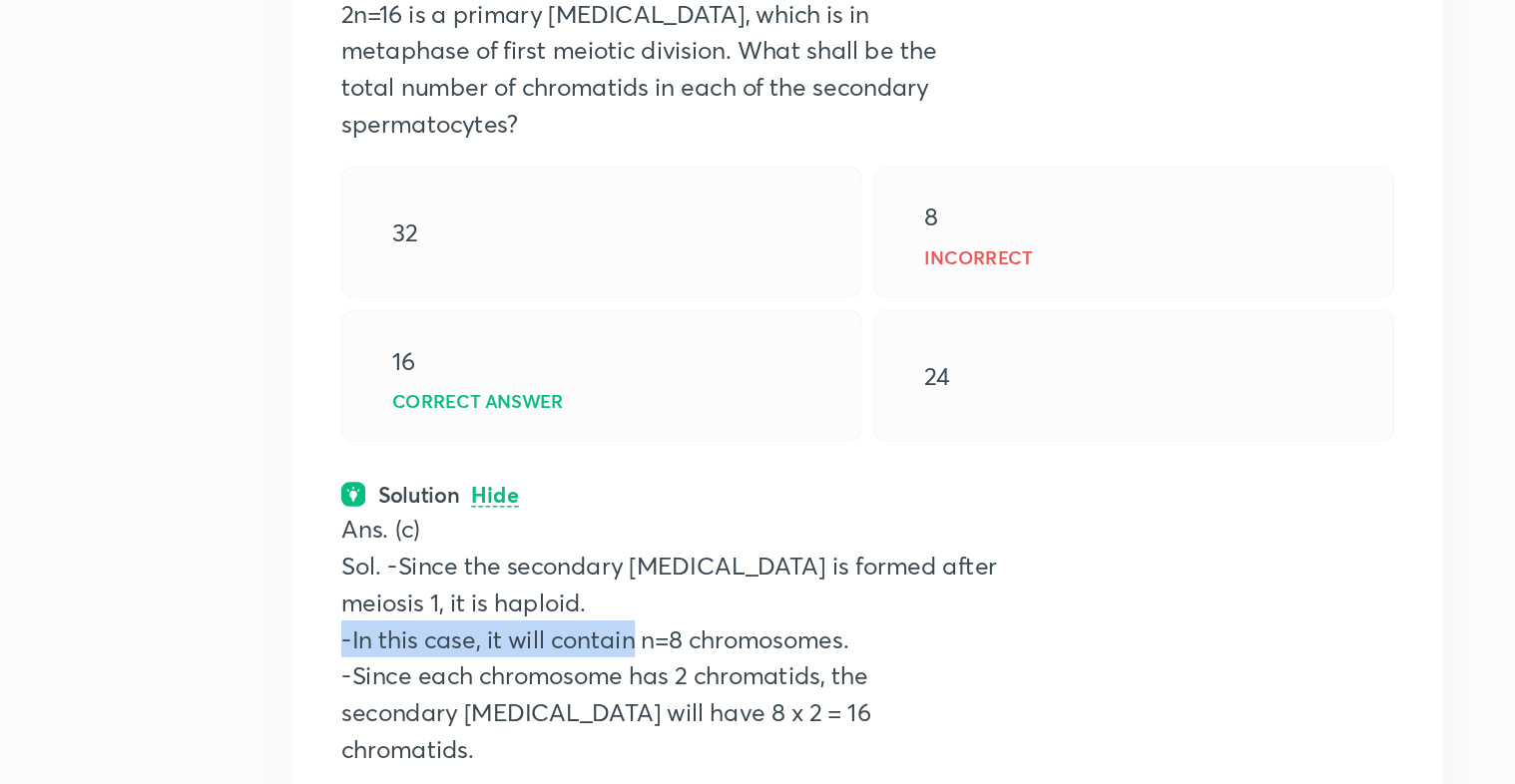 drag, startPoint x: 415, startPoint y: 534, endPoint x: 451, endPoint y: 509, distance: 43.829214 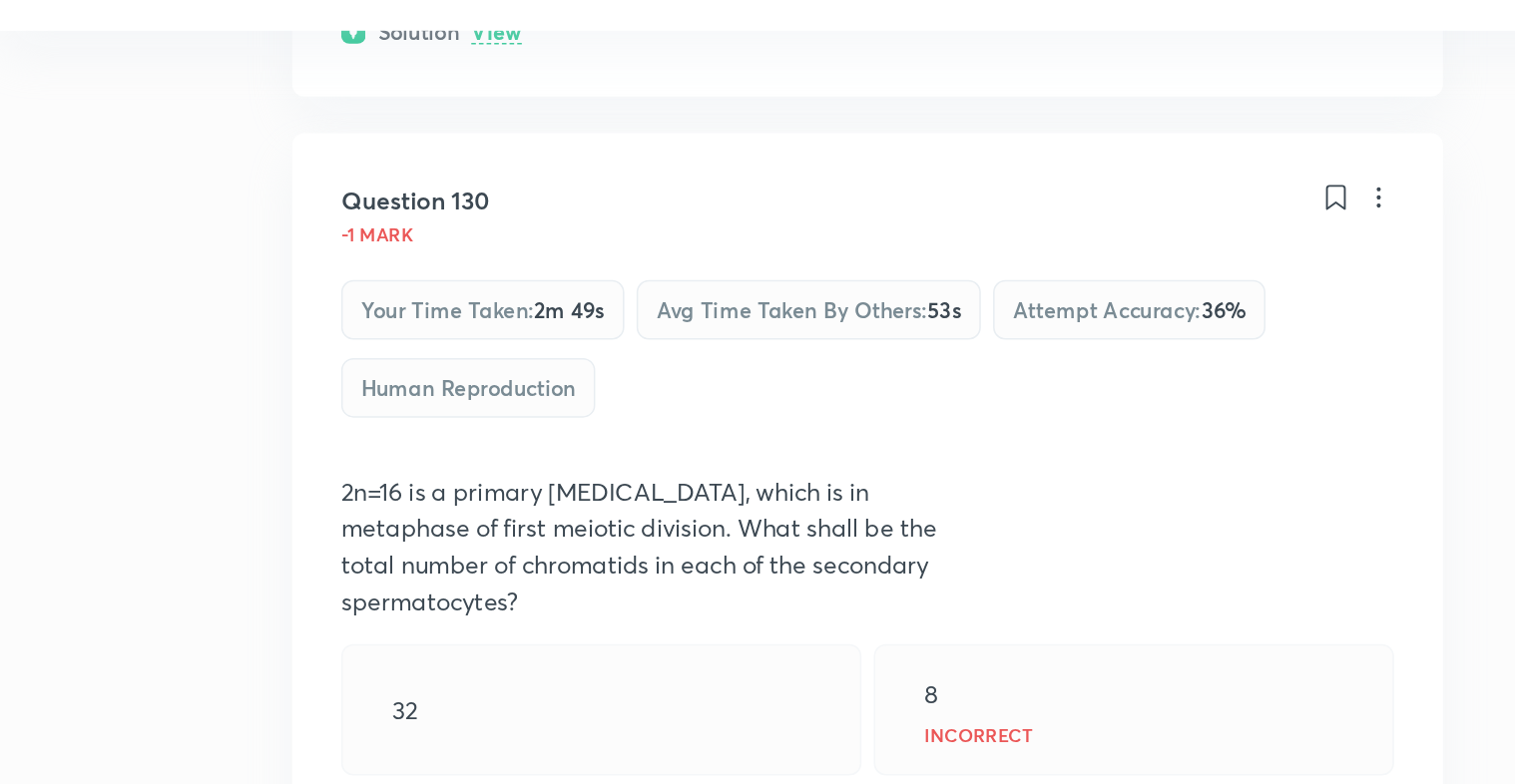 scroll, scrollTop: 26212, scrollLeft: 0, axis: vertical 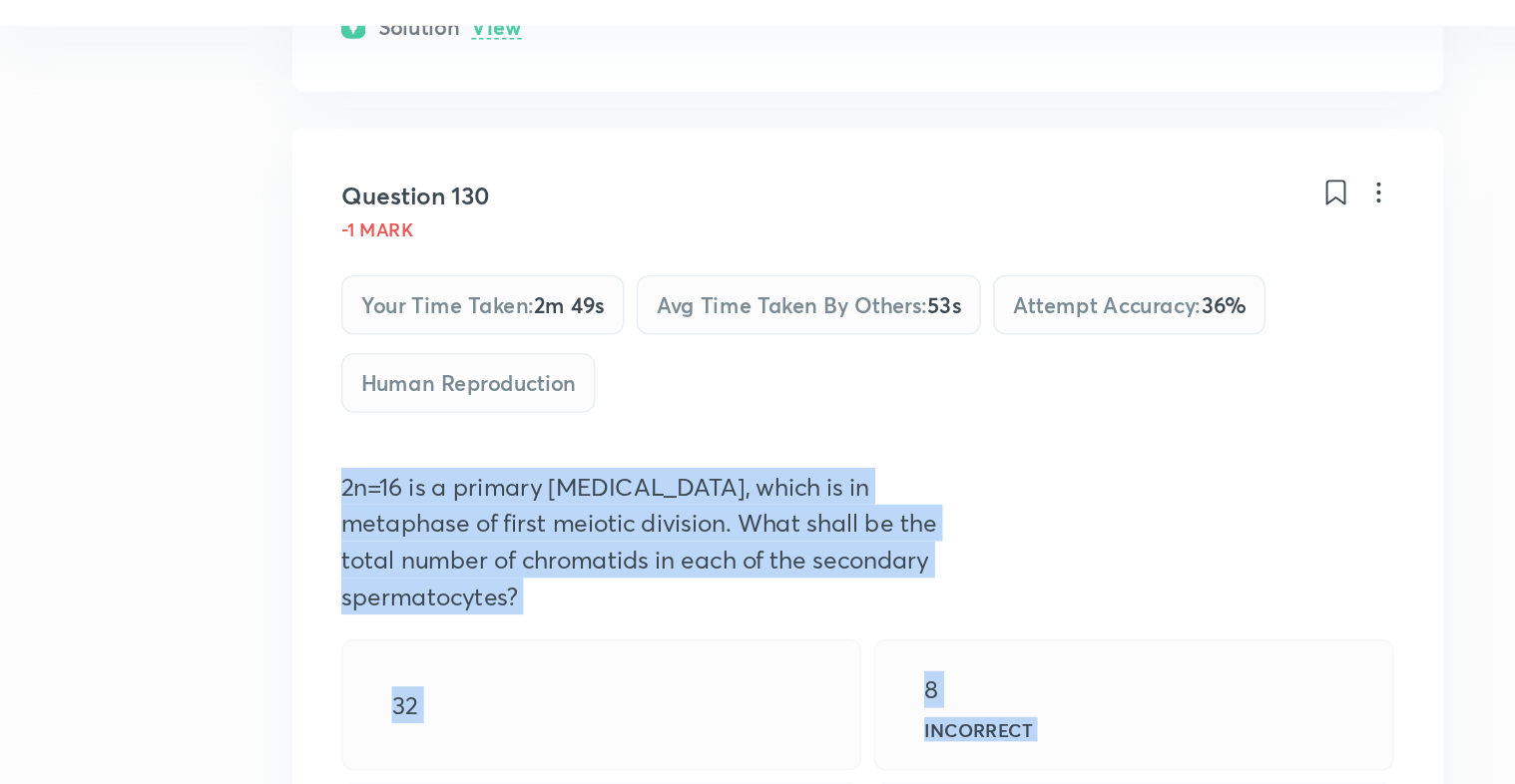 drag, startPoint x: 224, startPoint y: 211, endPoint x: 677, endPoint y: 468, distance: 520.82435 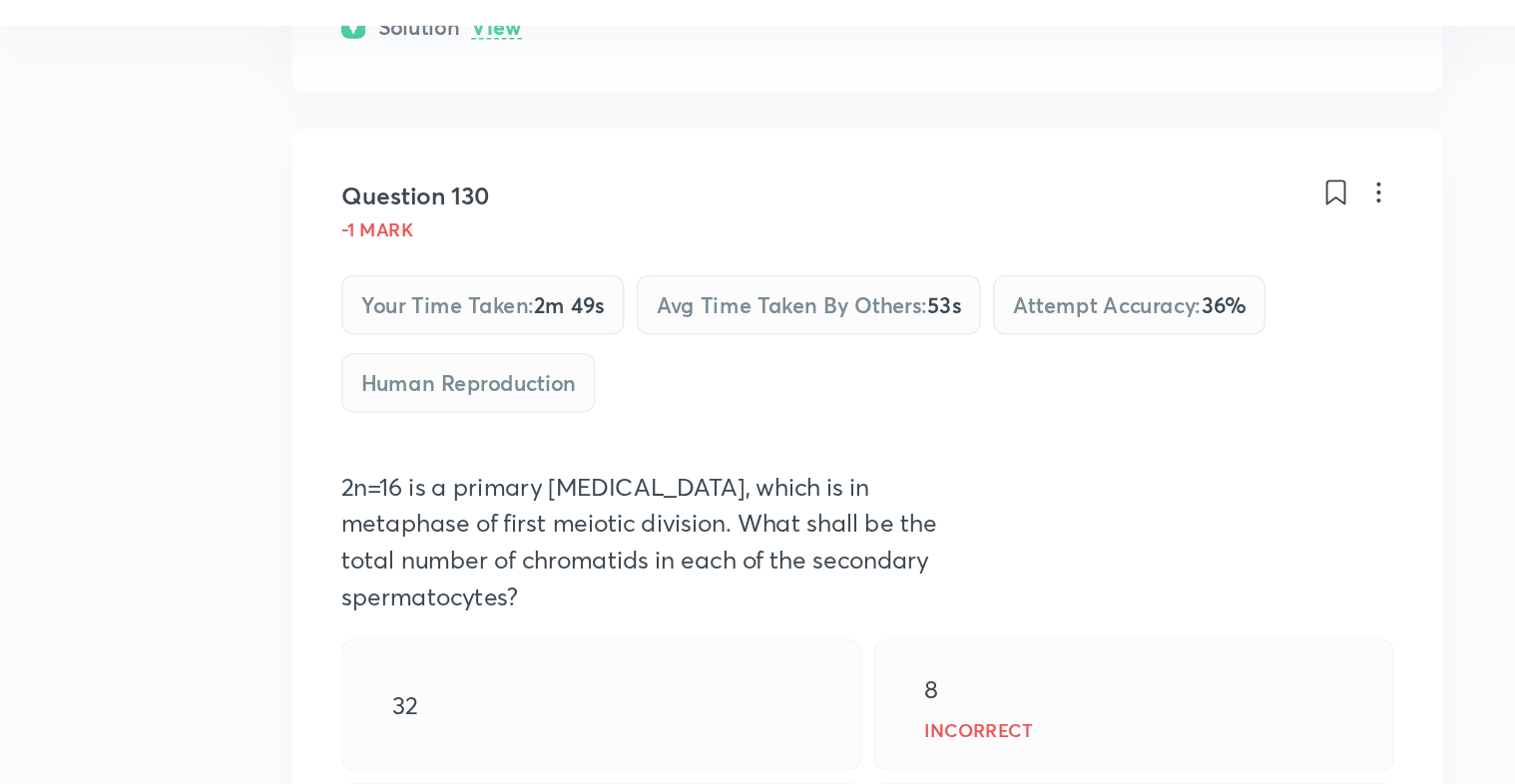 drag, startPoint x: 227, startPoint y: 220, endPoint x: 306, endPoint y: 317, distance: 125.09996 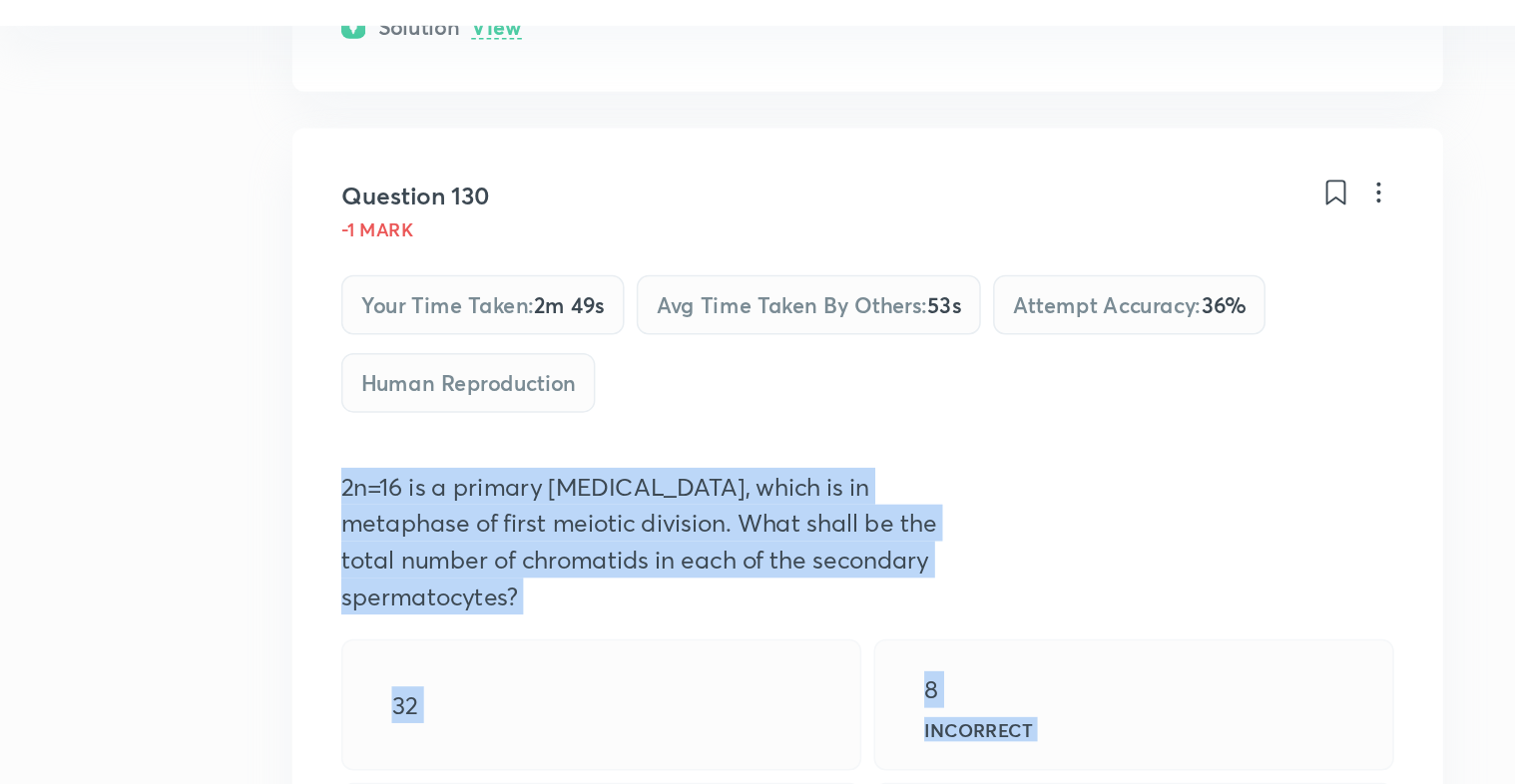 drag, startPoint x: 223, startPoint y: 220, endPoint x: 634, endPoint y: 471, distance: 481.58281 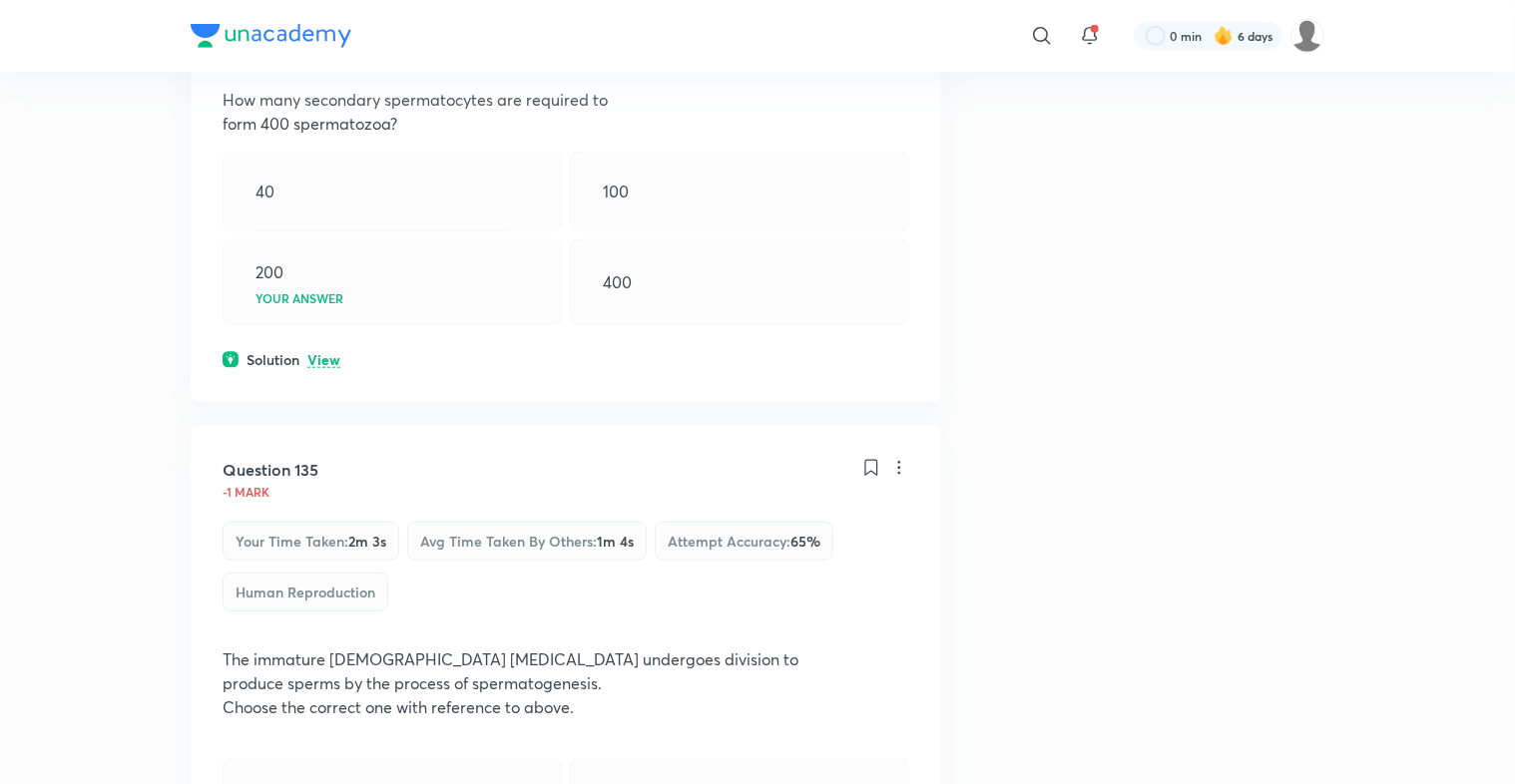 scroll, scrollTop: 31138, scrollLeft: 0, axis: vertical 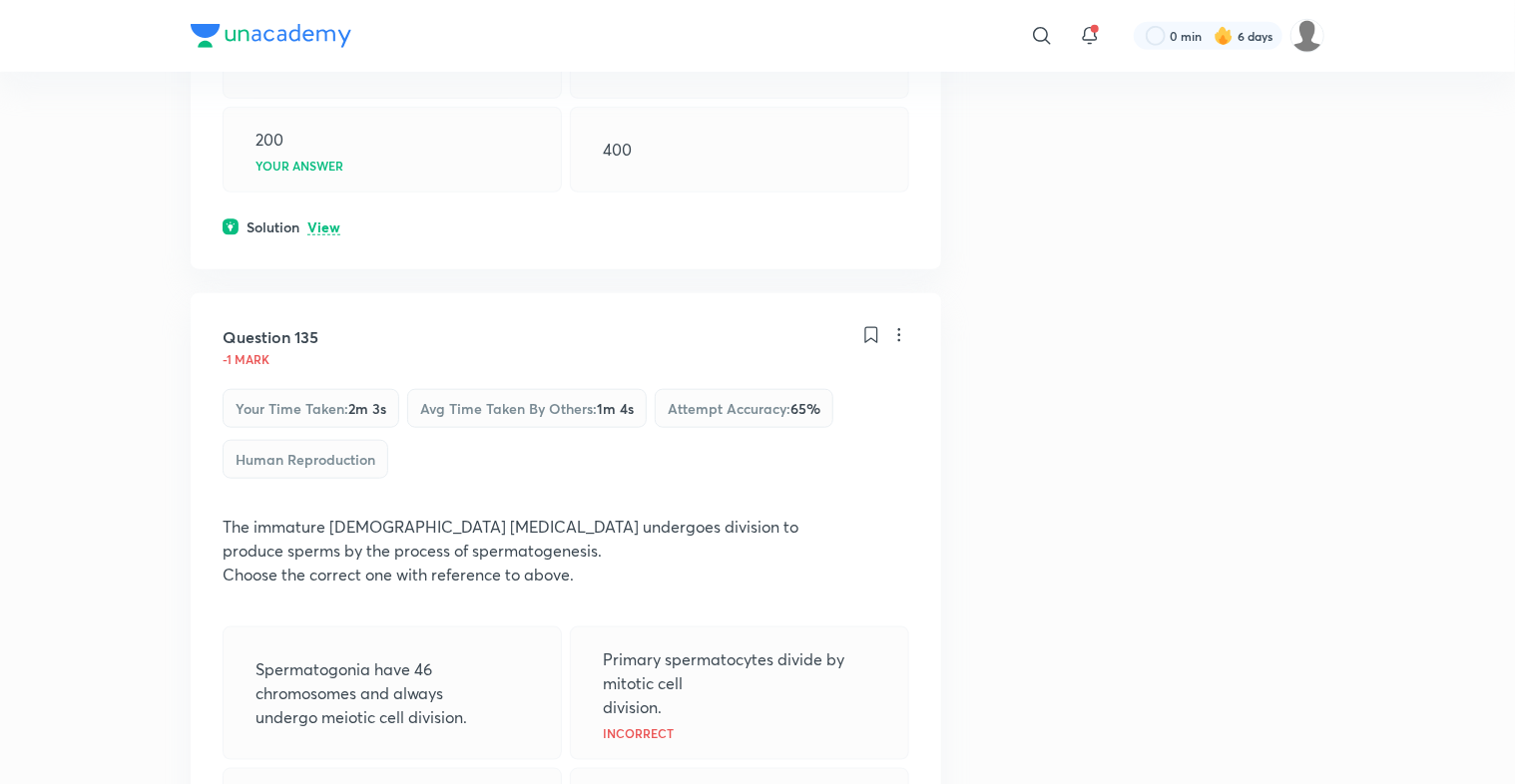 click on "Question 135 -1 mark Your time taken :  2m 3s Avg time taken by others :  1m 4s Attempt accuracy :  65 % Human Reproduction The immature [DEMOGRAPHIC_DATA] [MEDICAL_DATA] undergoes division to produce sperms by the process of spermatogenesis. Choose the correct one with reference to above.   Spermatogonia have 46 chromosomes and always undergo meiotic cell division. Primary spermatocytes divide by mitotic cell division. Incorrect Secondary spermatocytes have 23 chromosomes and undergo a second meiotic division. Correct answer Spermatozoa are transformed into spermatids. Solution View" at bounding box center (566, 647) 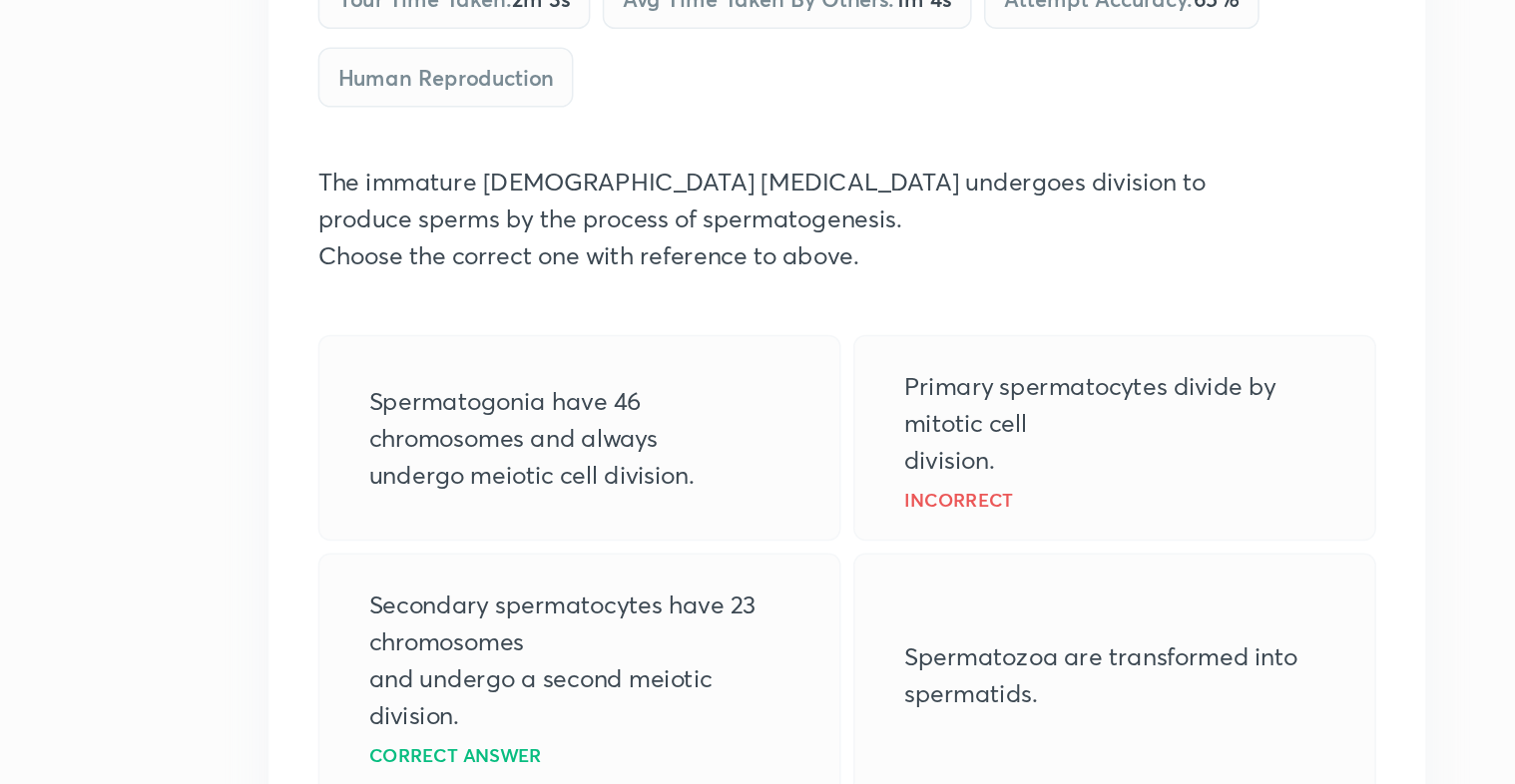 scroll, scrollTop: 31283, scrollLeft: 0, axis: vertical 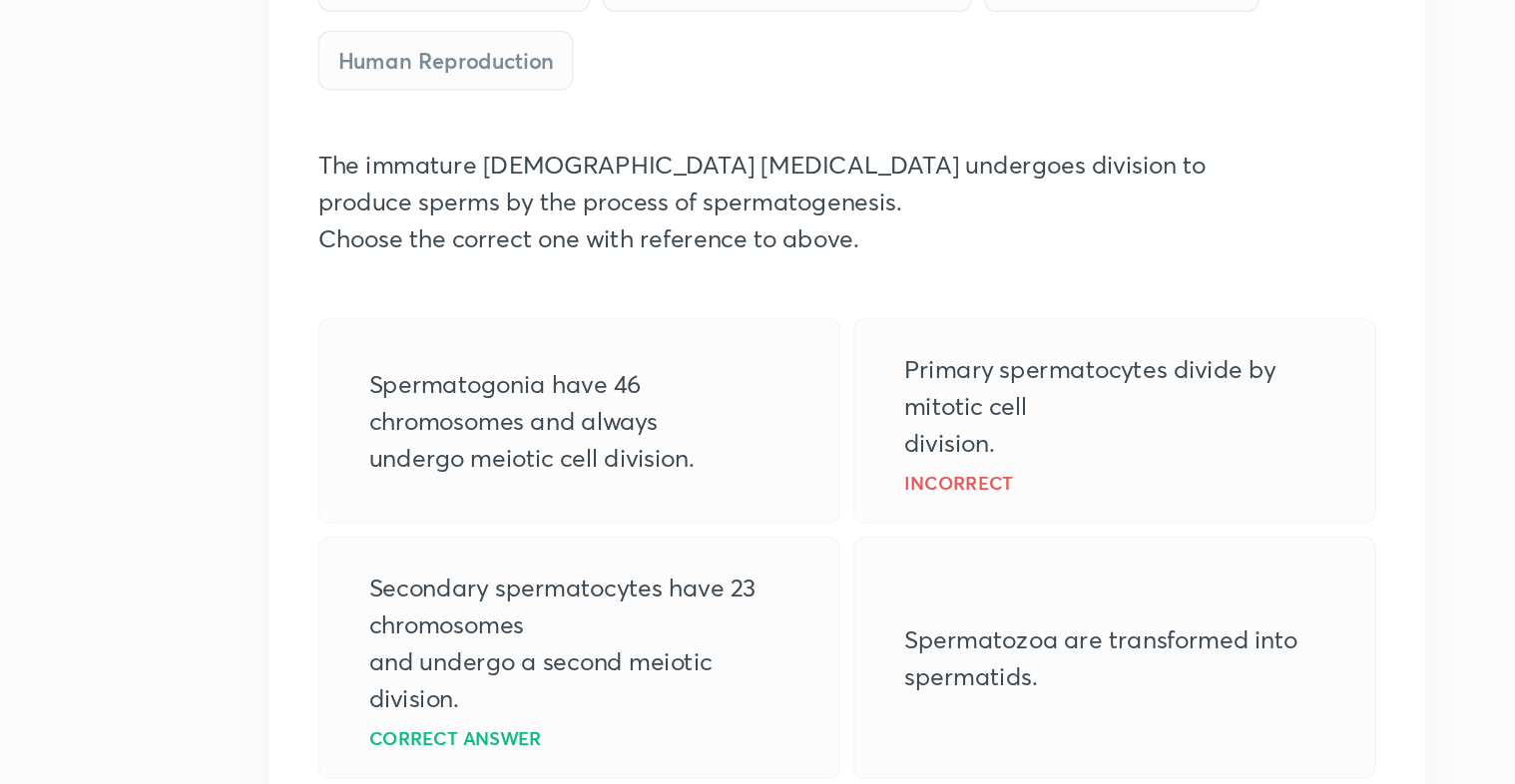click on "View" at bounding box center [323, 815] 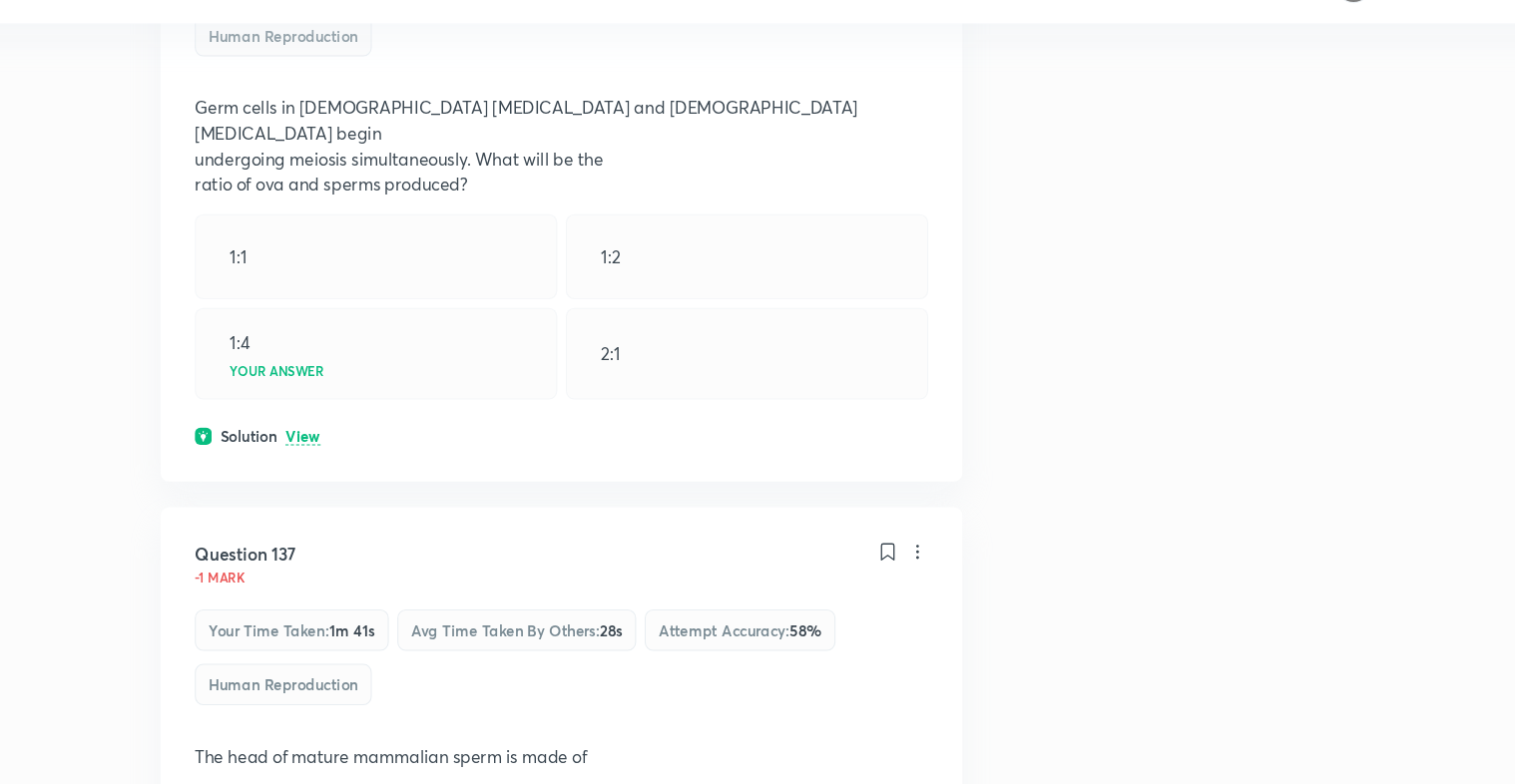 scroll, scrollTop: 32529, scrollLeft: 0, axis: vertical 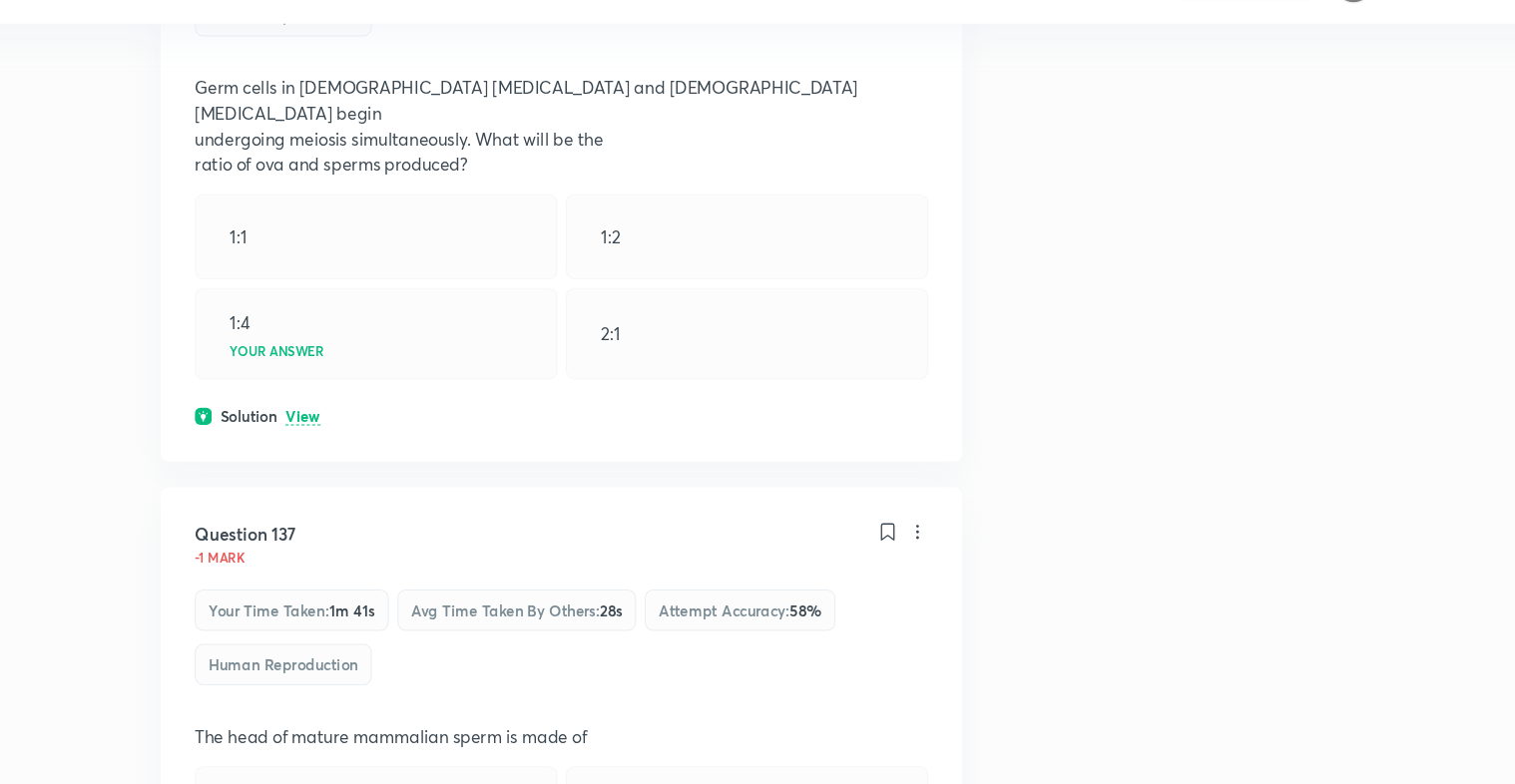 drag, startPoint x: 626, startPoint y: 376, endPoint x: 626, endPoint y: 401, distance: 25 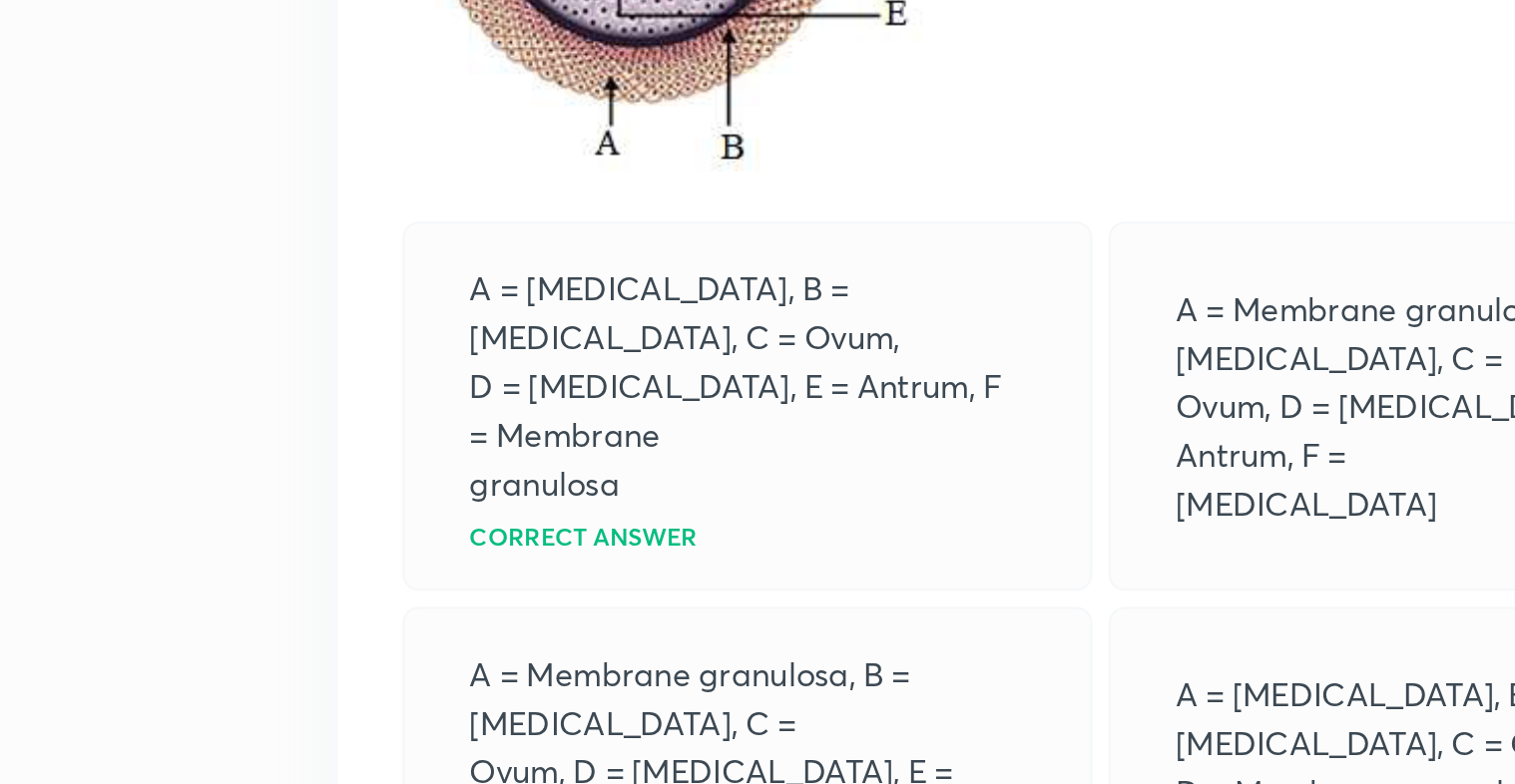 scroll, scrollTop: 33719, scrollLeft: 0, axis: vertical 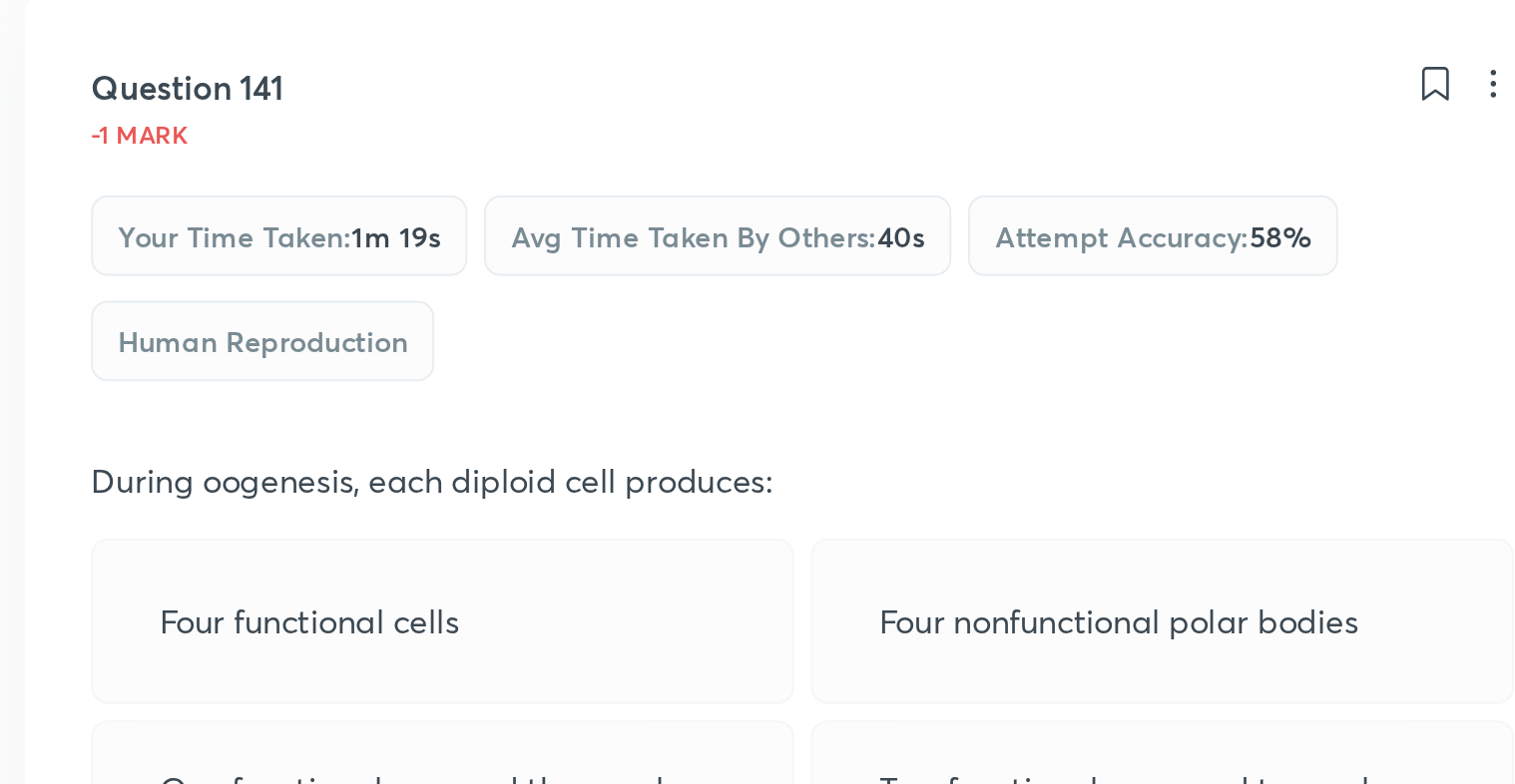 click on "View" at bounding box center [323, 898] 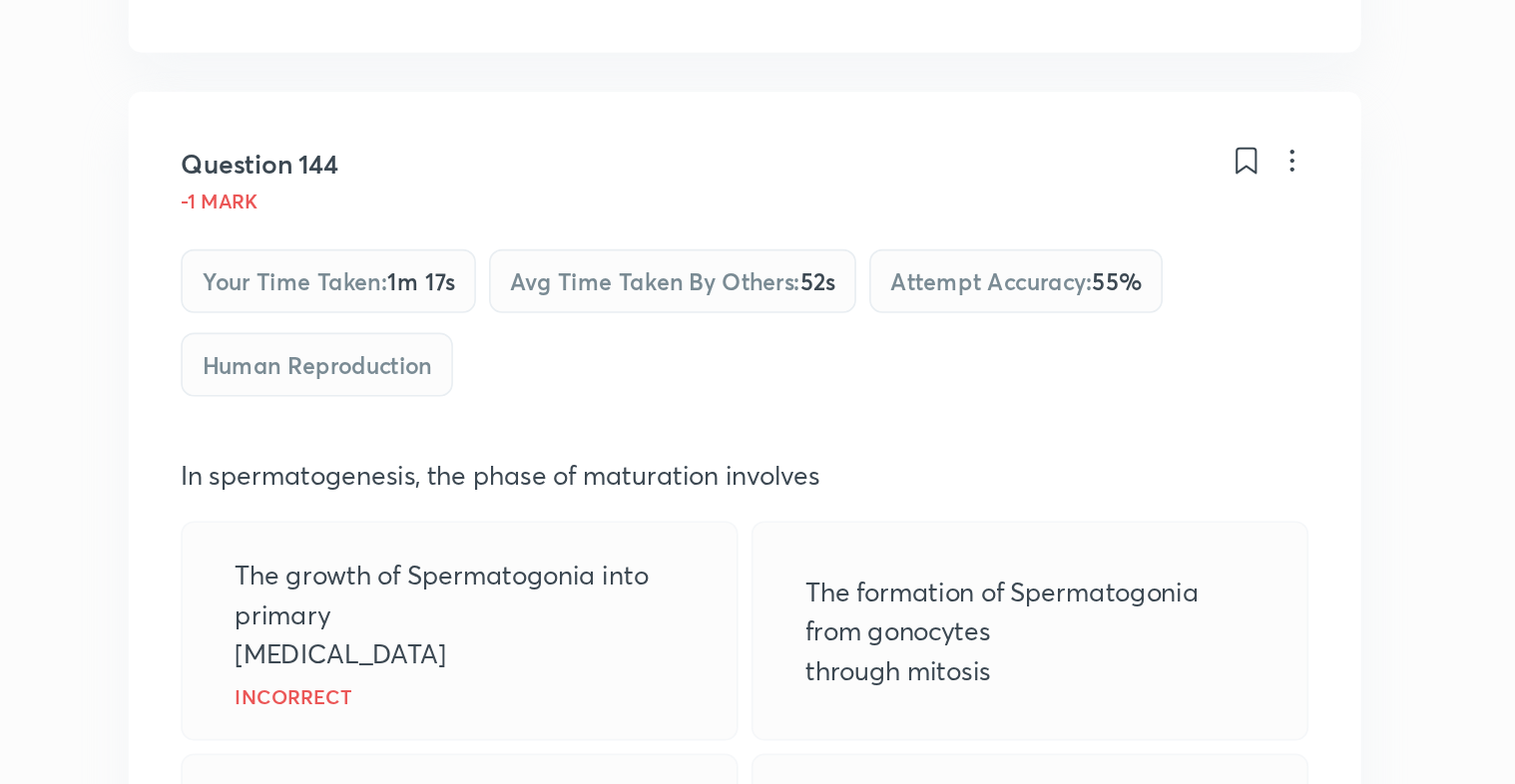 scroll, scrollTop: 38458, scrollLeft: 0, axis: vertical 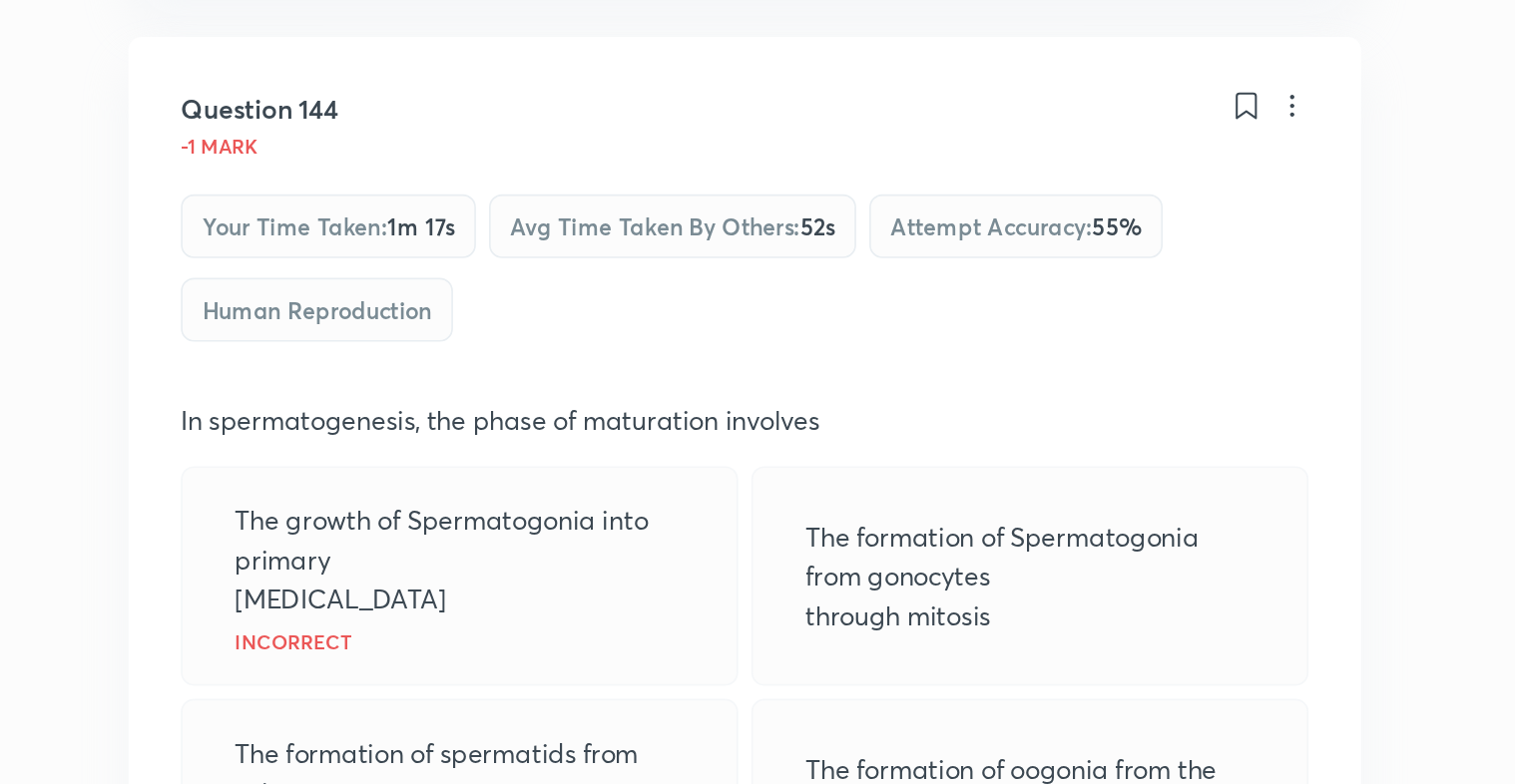 click on "View" at bounding box center [323, 901] 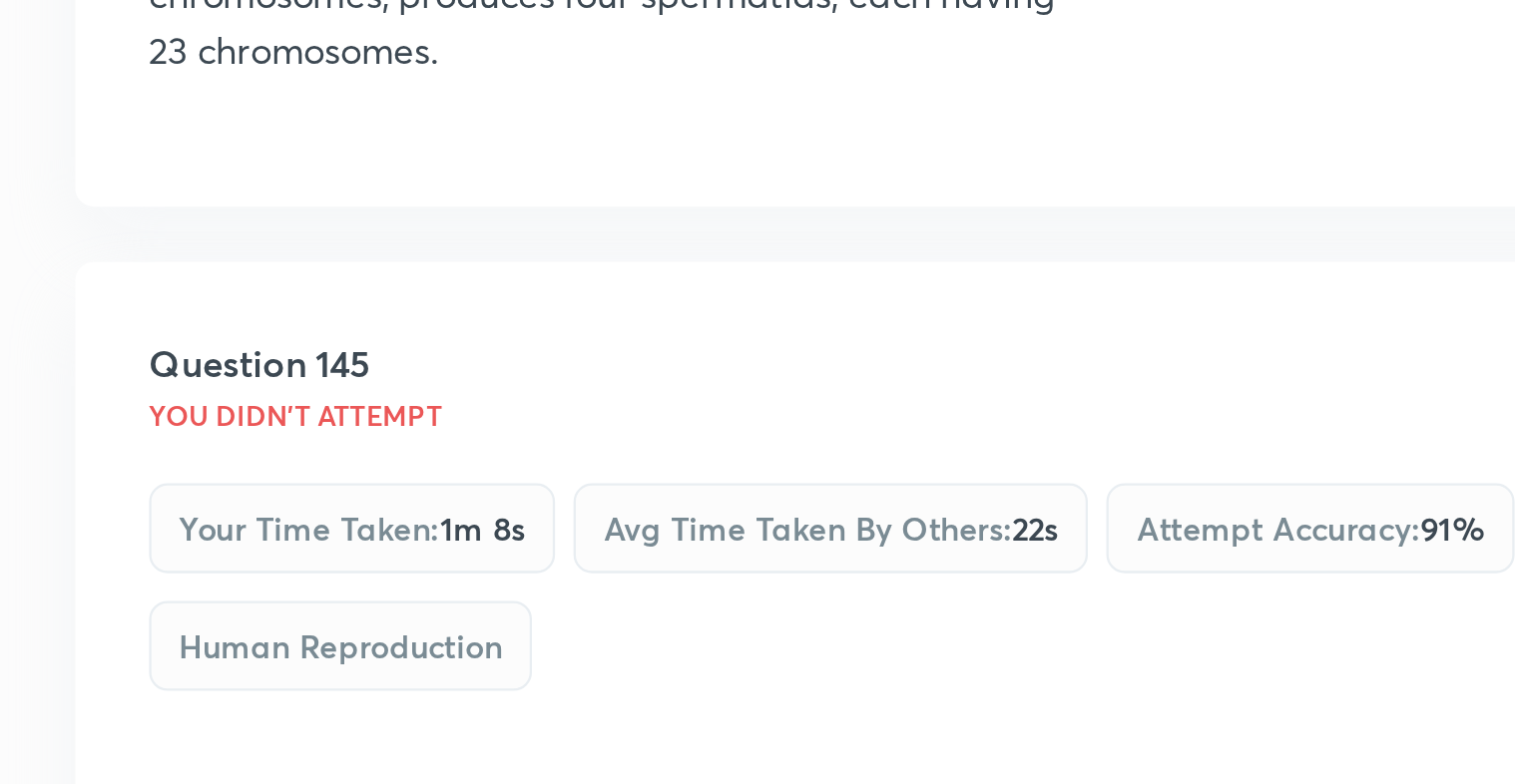 scroll, scrollTop: 39438, scrollLeft: 0, axis: vertical 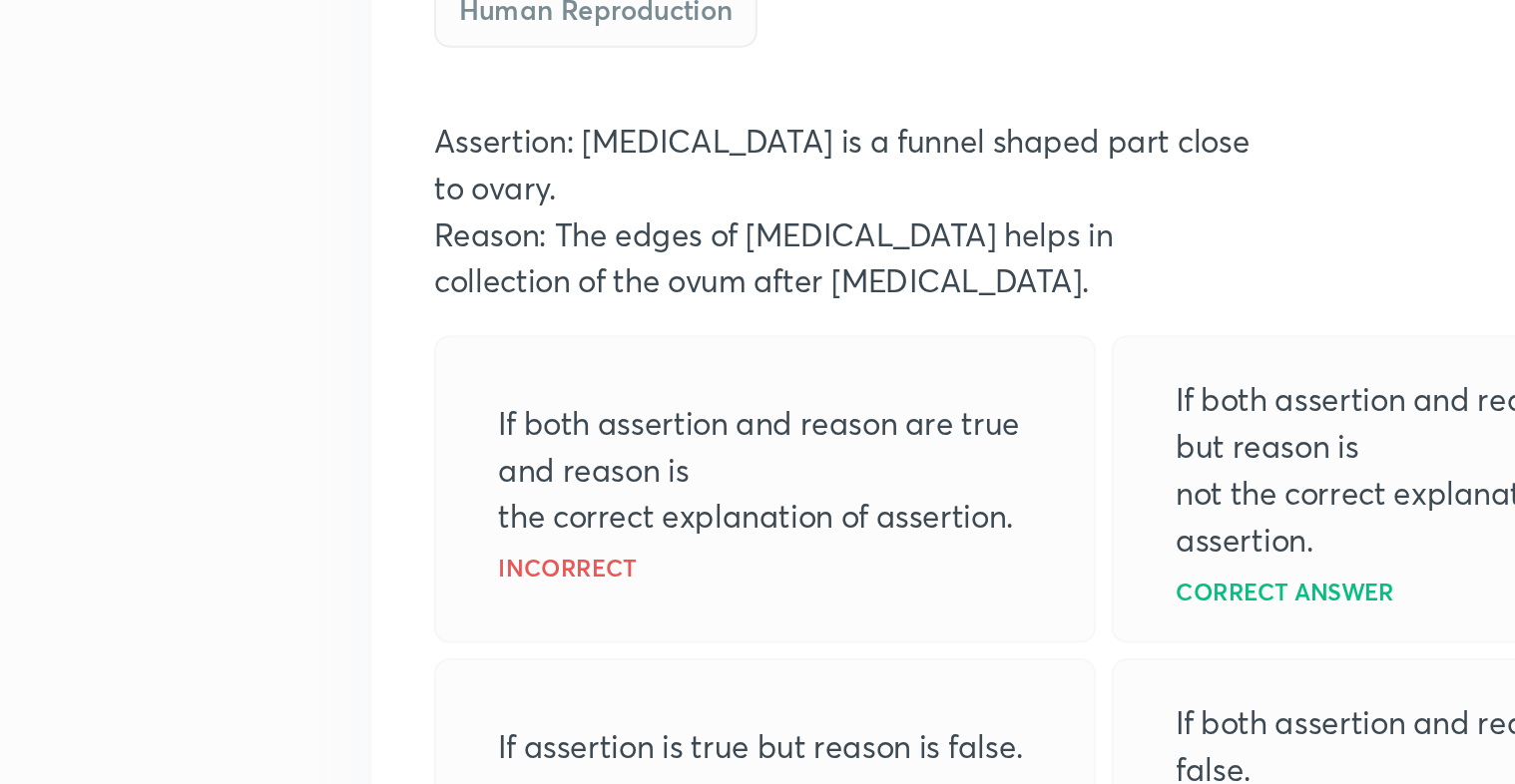 click on "View" at bounding box center [323, 844] 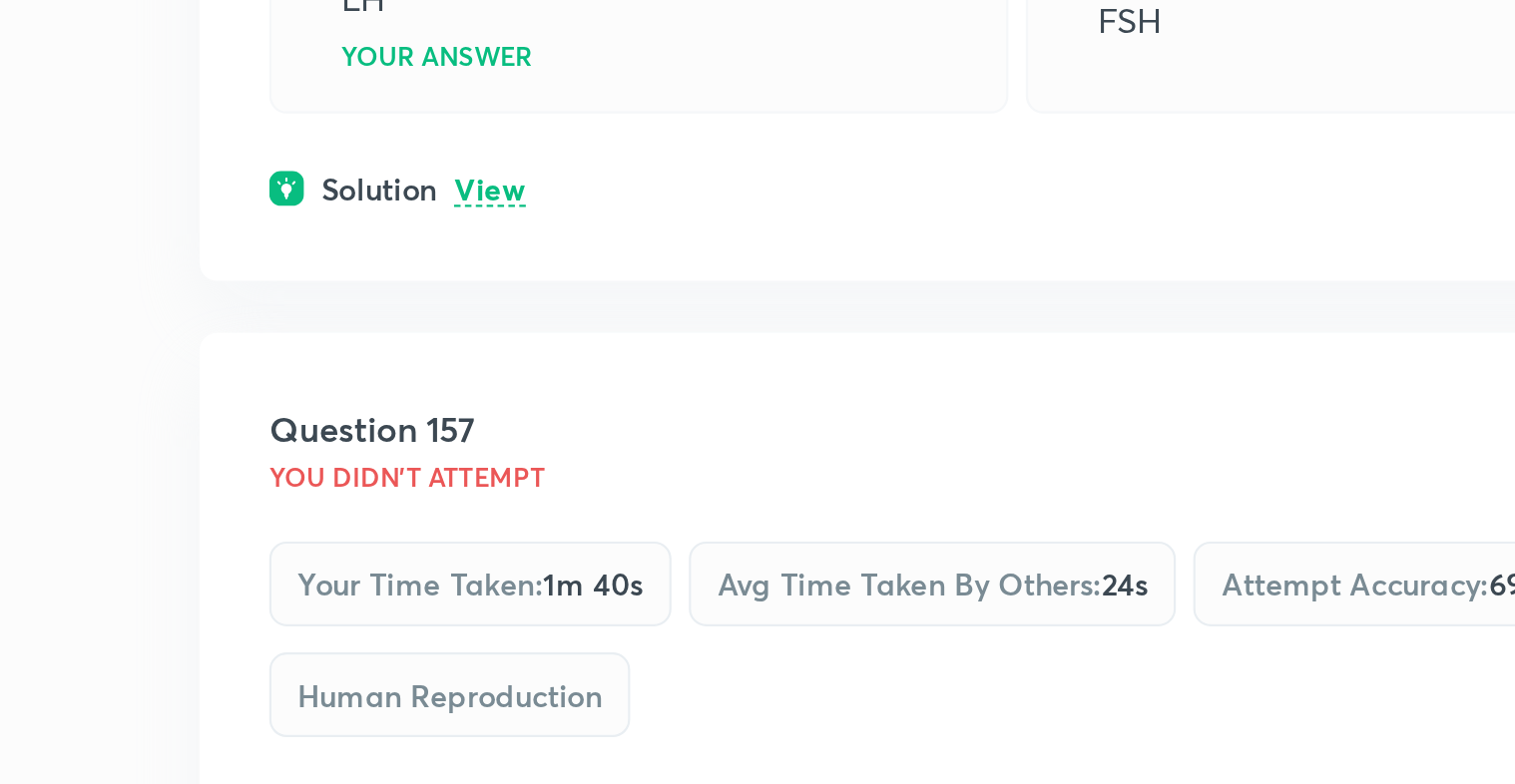 scroll, scrollTop: 47515, scrollLeft: 0, axis: vertical 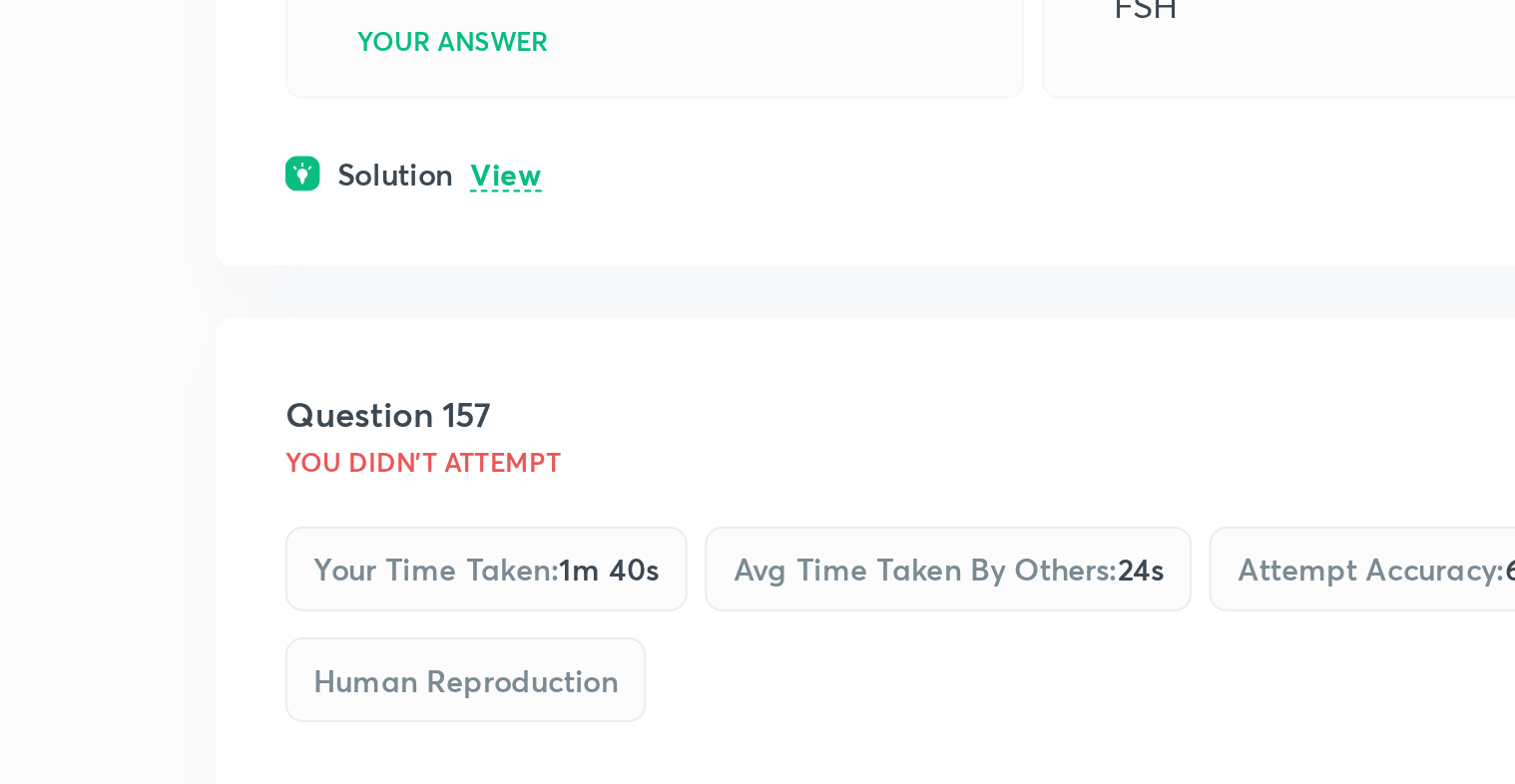 click on "View" at bounding box center (323, 864) 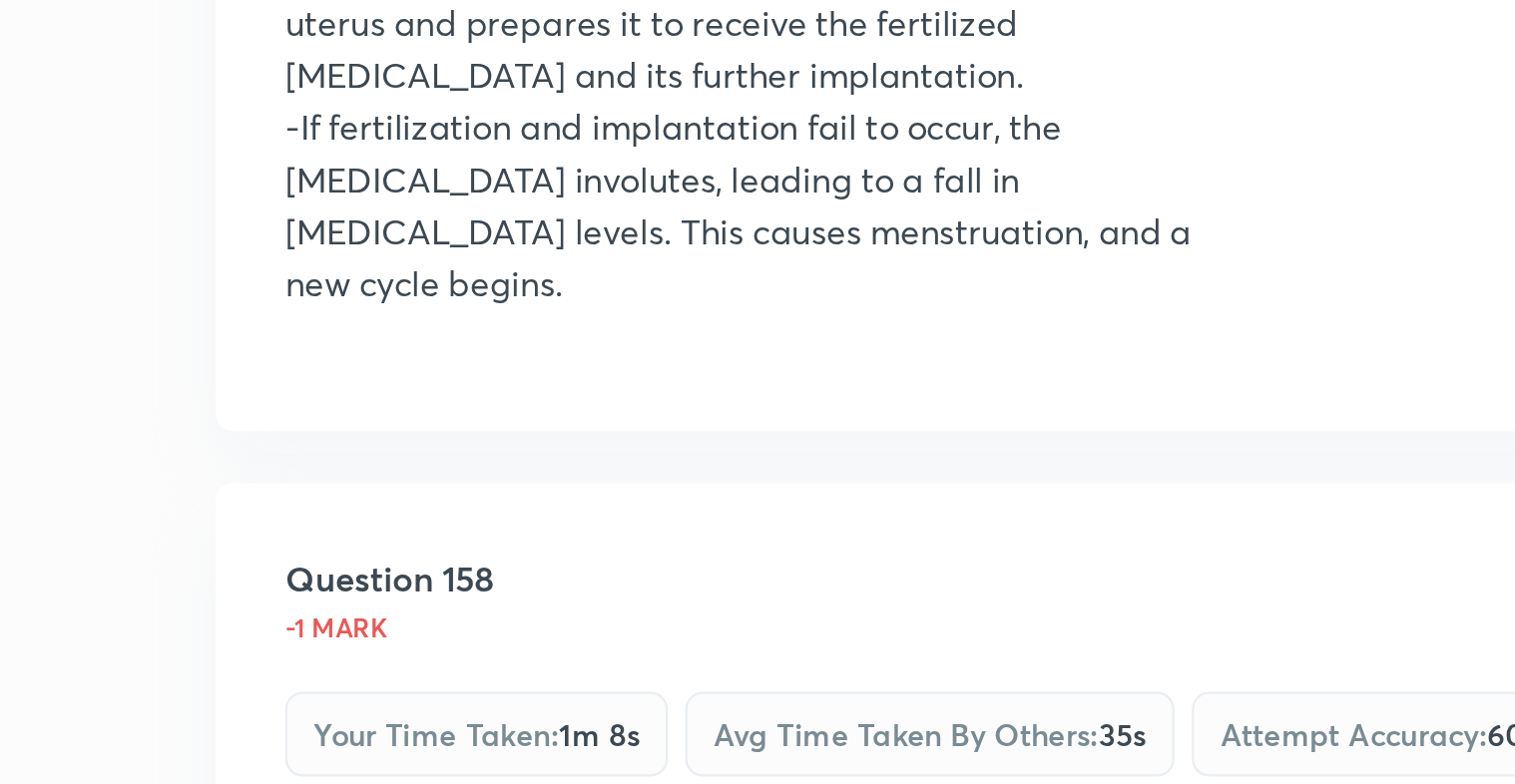 scroll, scrollTop: 48181, scrollLeft: 0, axis: vertical 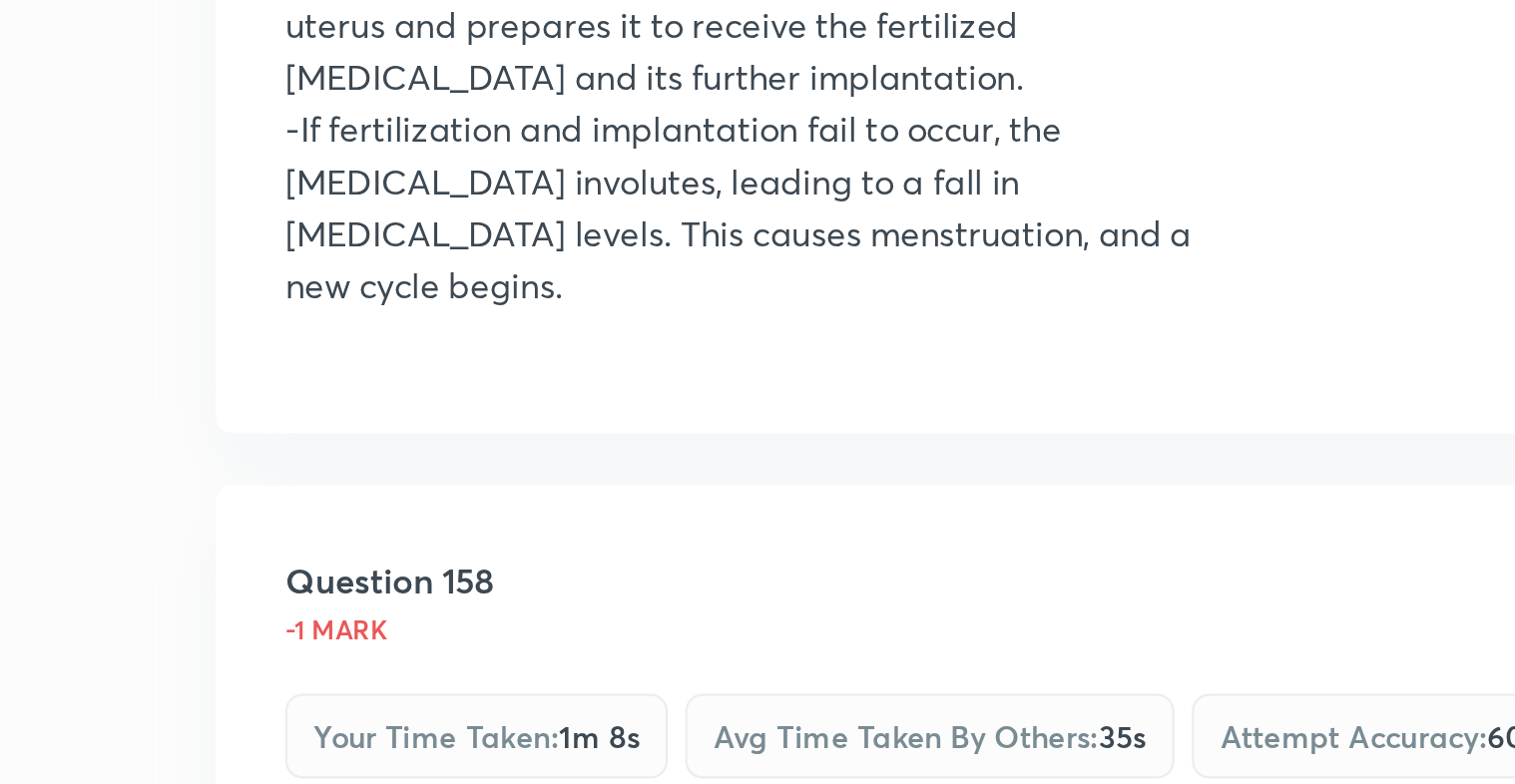 click on "18 – 23 days of [MEDICAL_DATA]" at bounding box center (374, 1065) 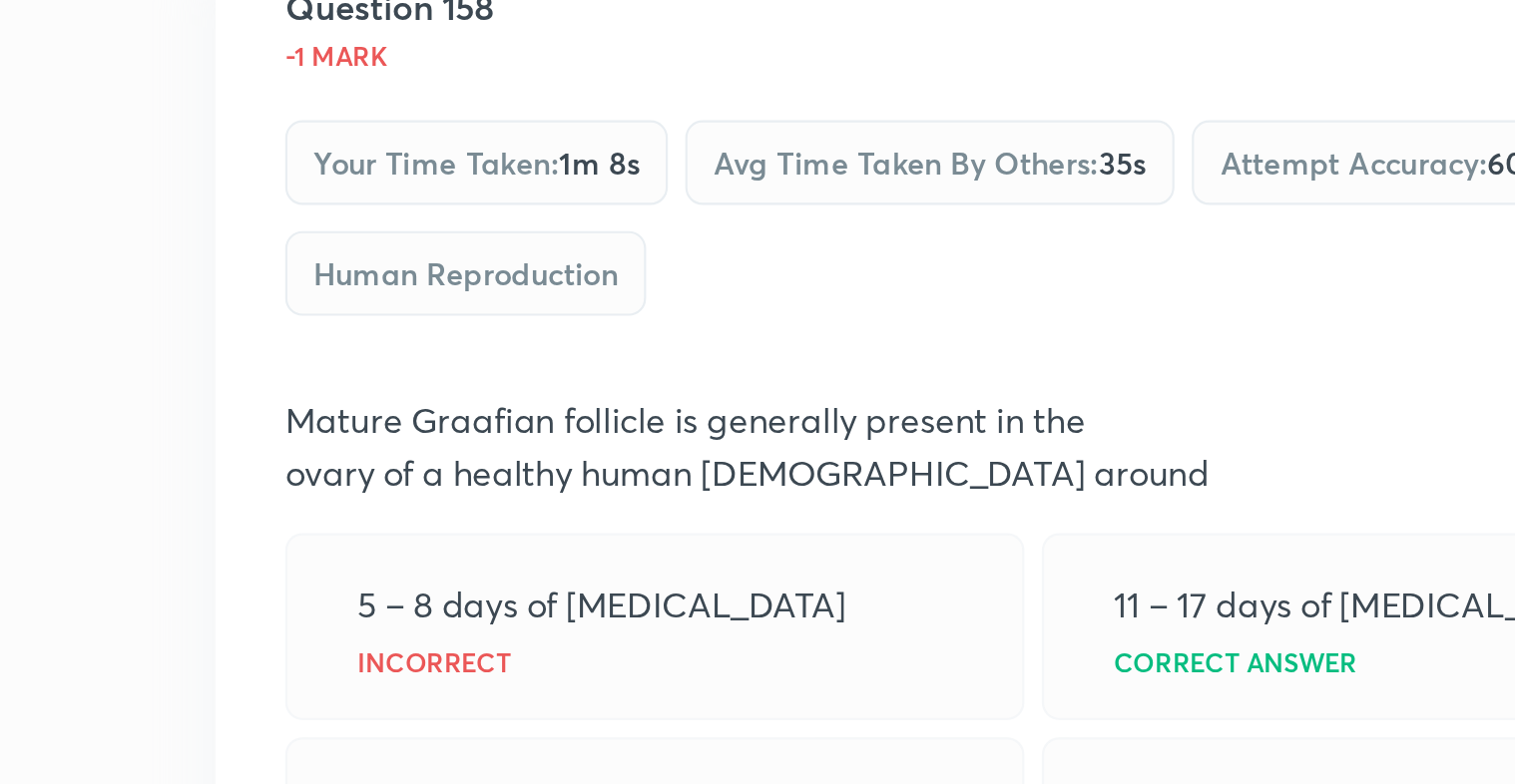scroll, scrollTop: 48444, scrollLeft: 0, axis: vertical 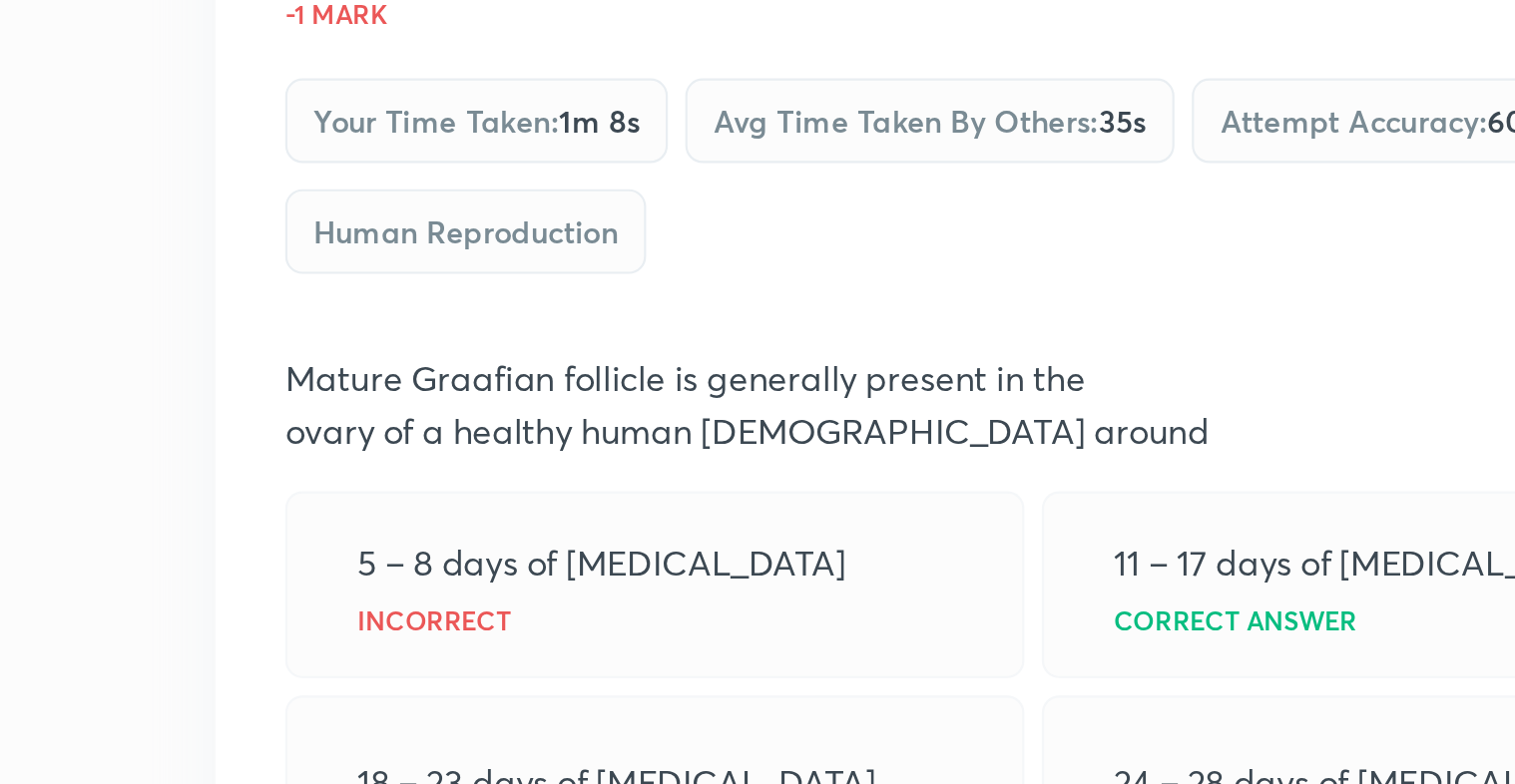 click on "View" at bounding box center (323, 858) 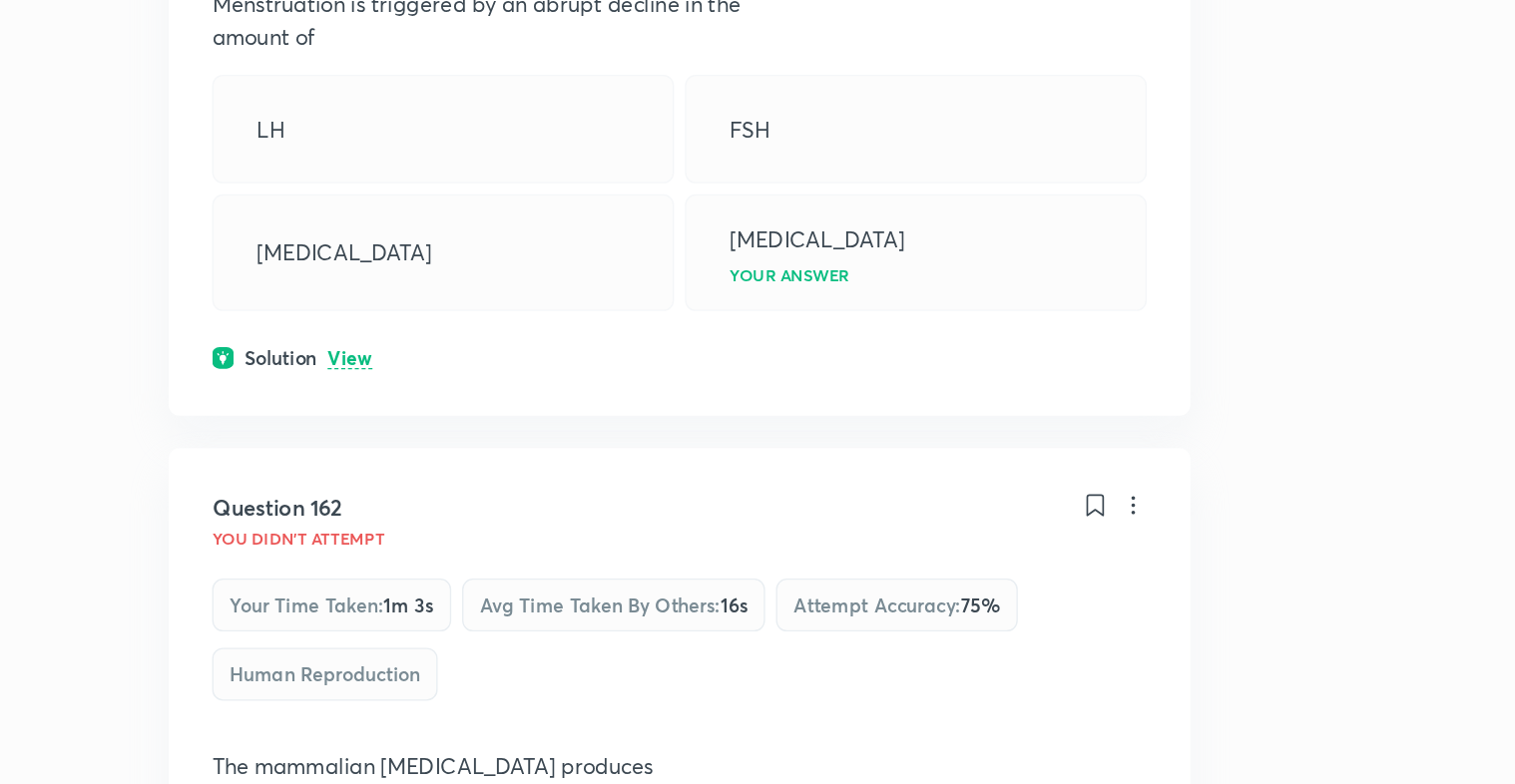 scroll, scrollTop: 50800, scrollLeft: 0, axis: vertical 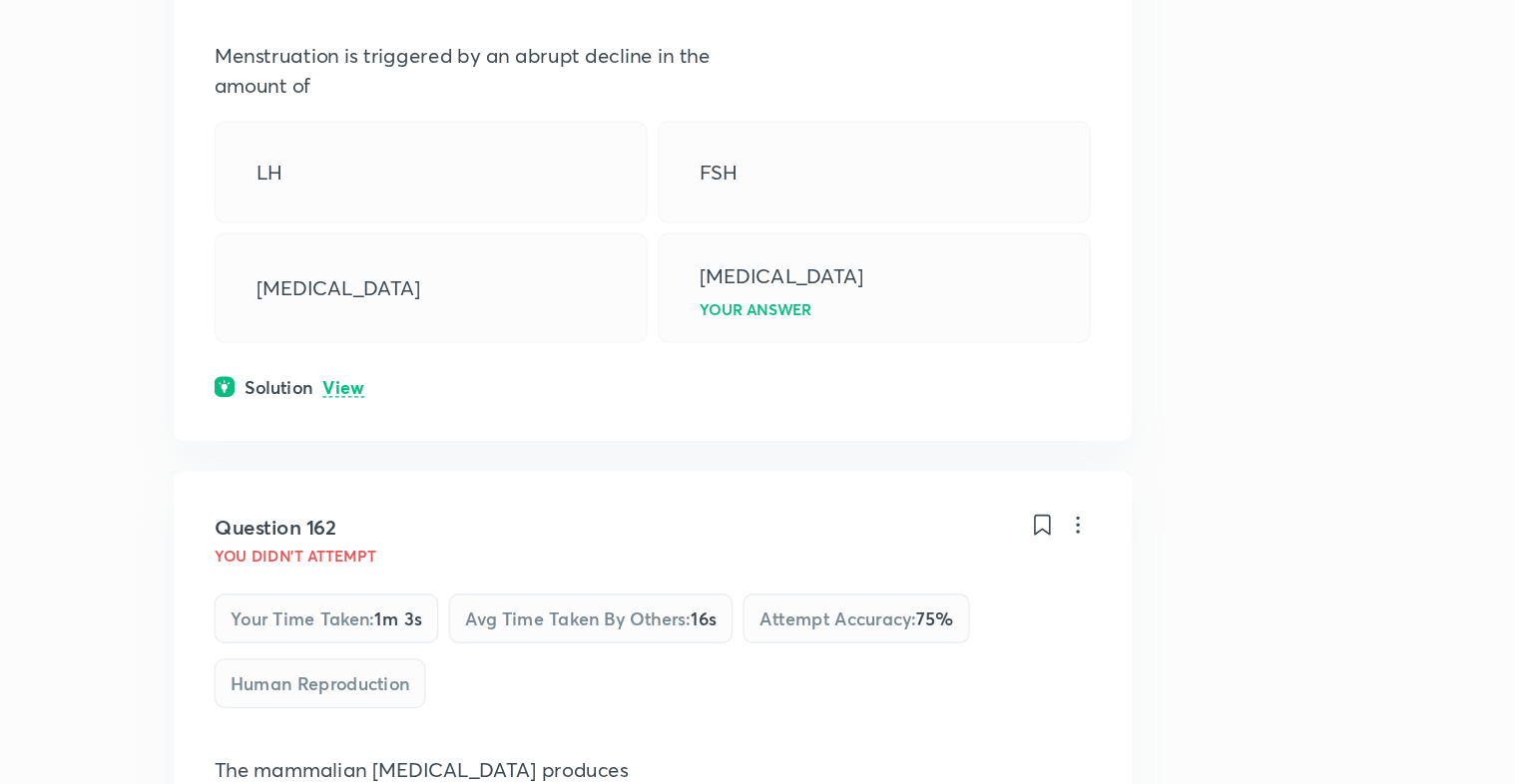 click on "View" at bounding box center [323, 1008] 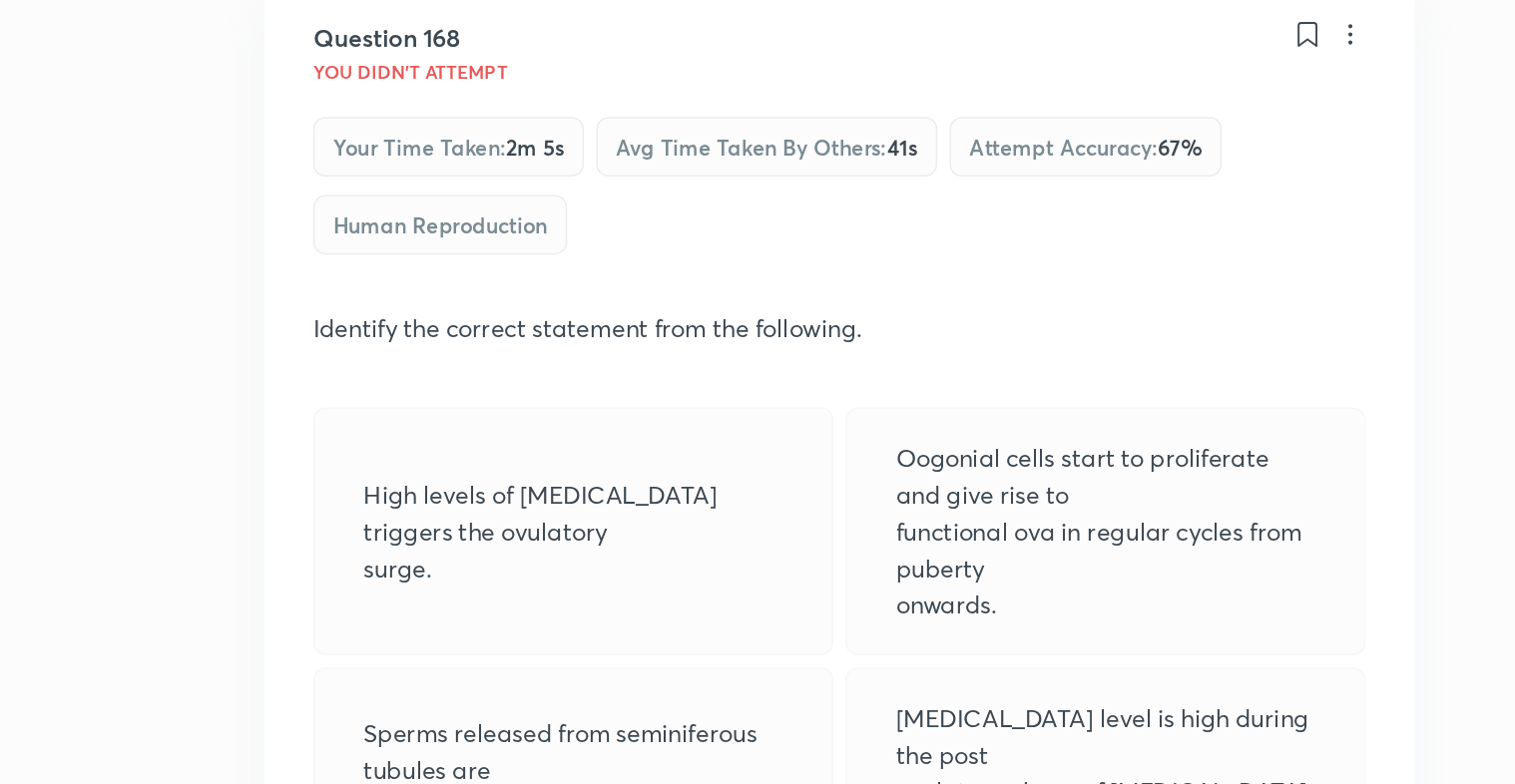 scroll, scrollTop: 55802, scrollLeft: 0, axis: vertical 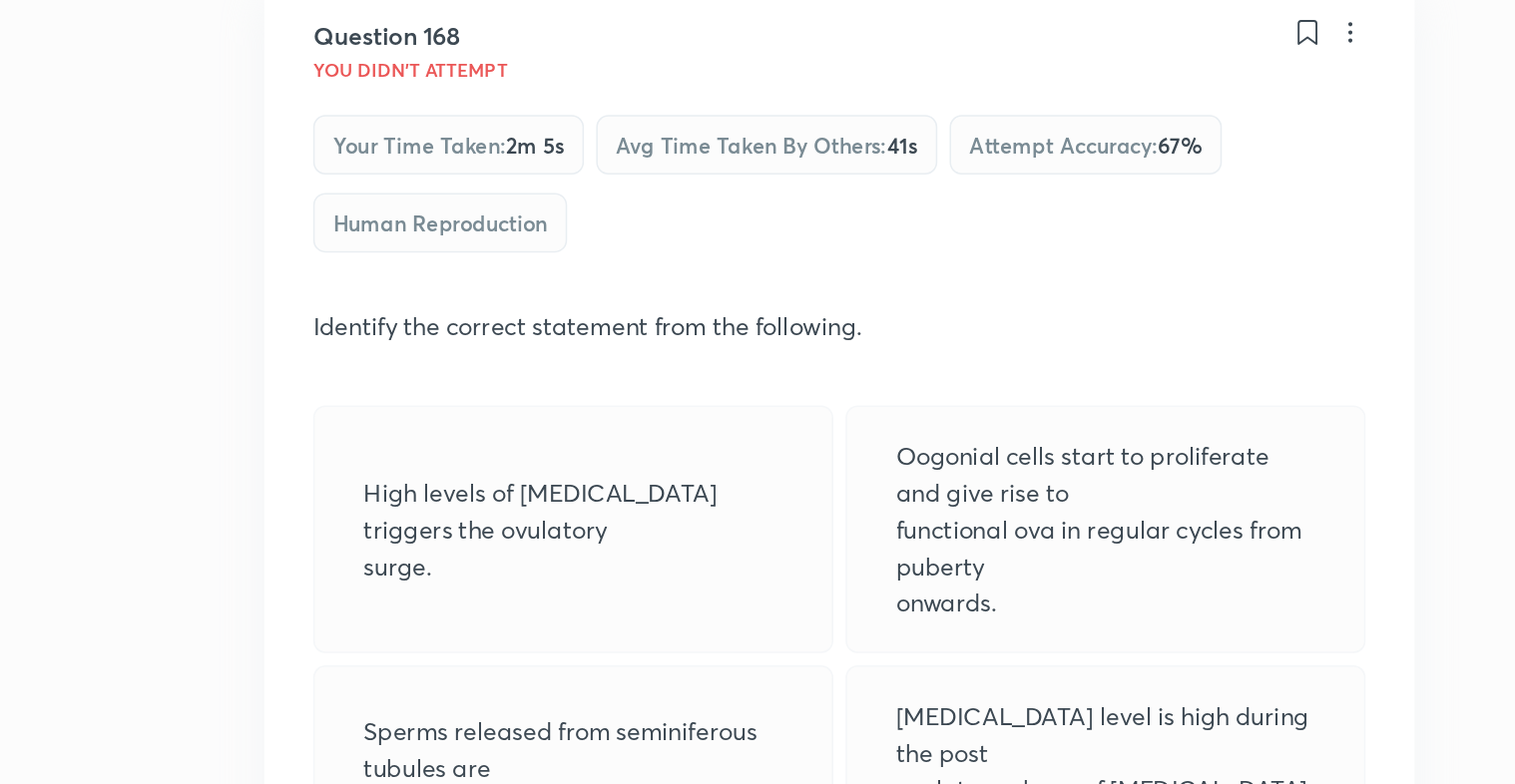click on "View" at bounding box center (323, 875) 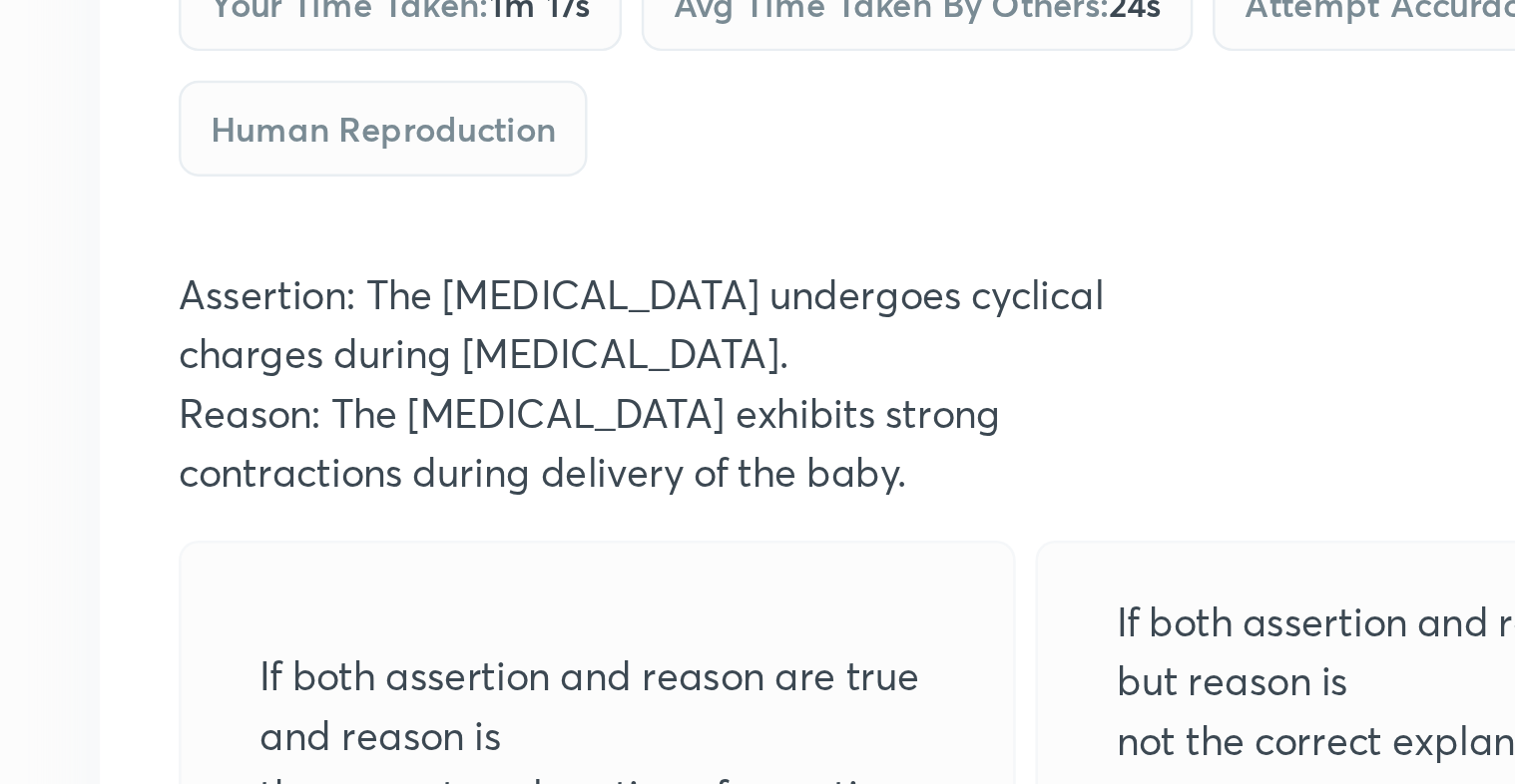 scroll, scrollTop: 57167, scrollLeft: 0, axis: vertical 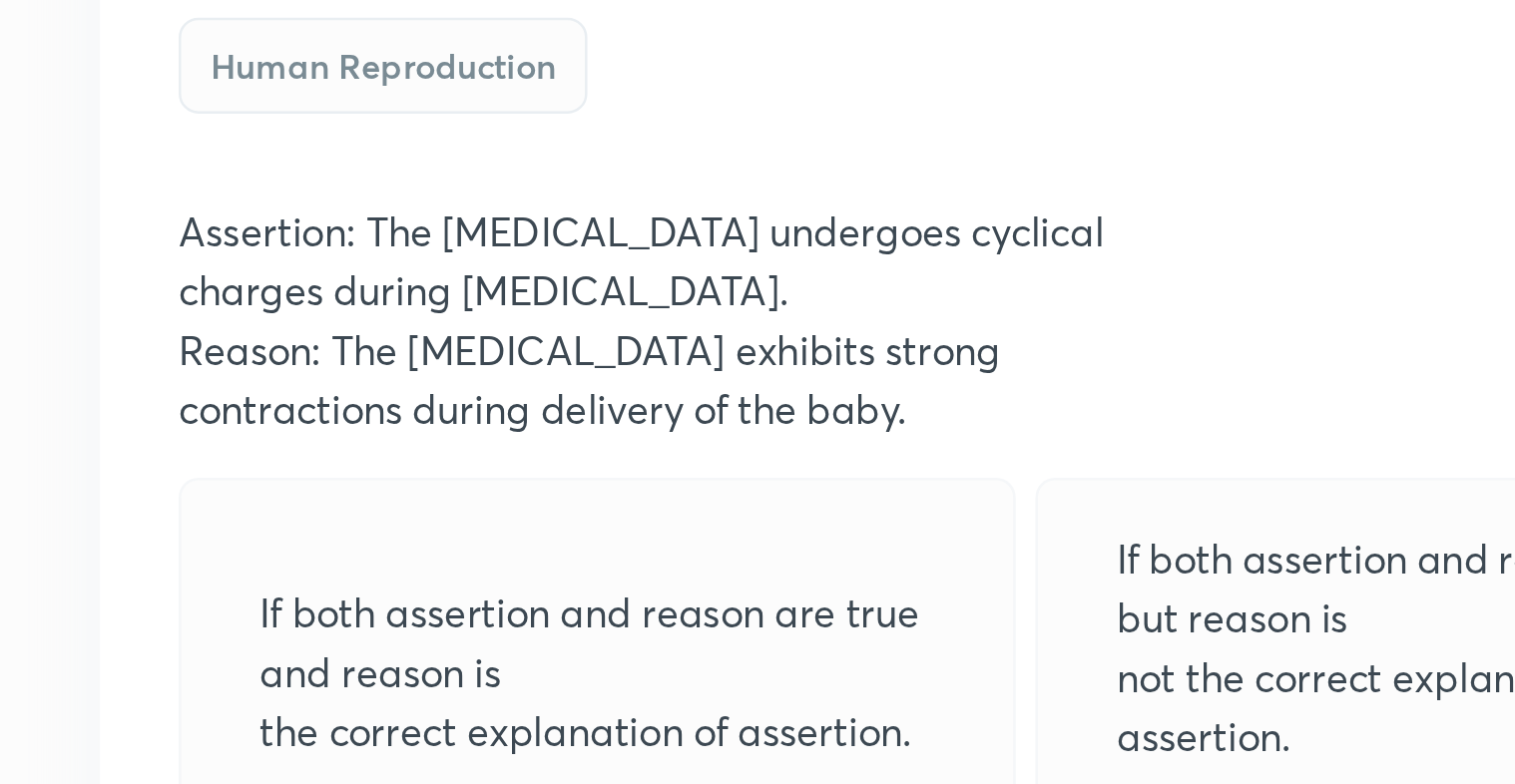 click on "View" at bounding box center [323, 950] 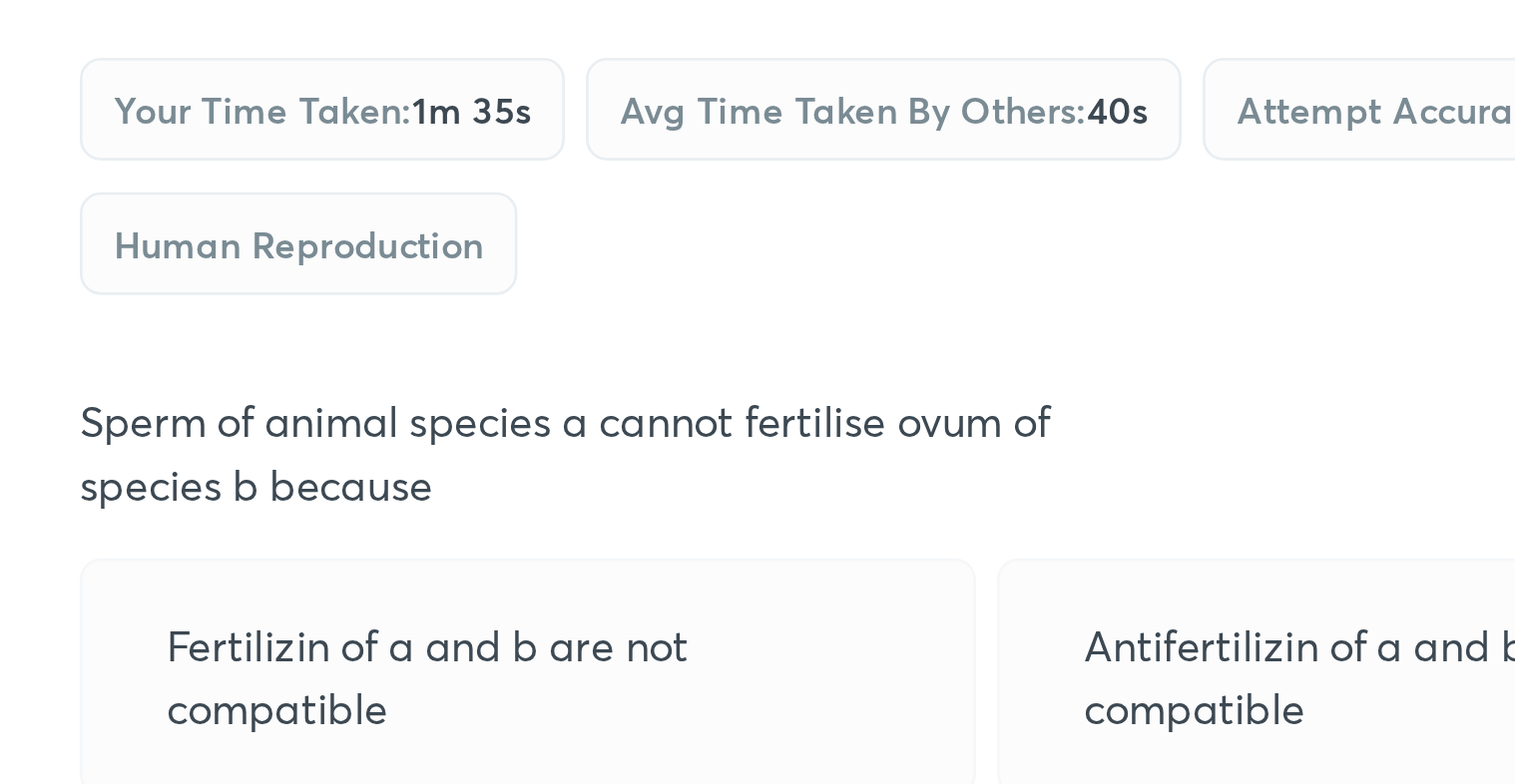 scroll, scrollTop: 60176, scrollLeft: 0, axis: vertical 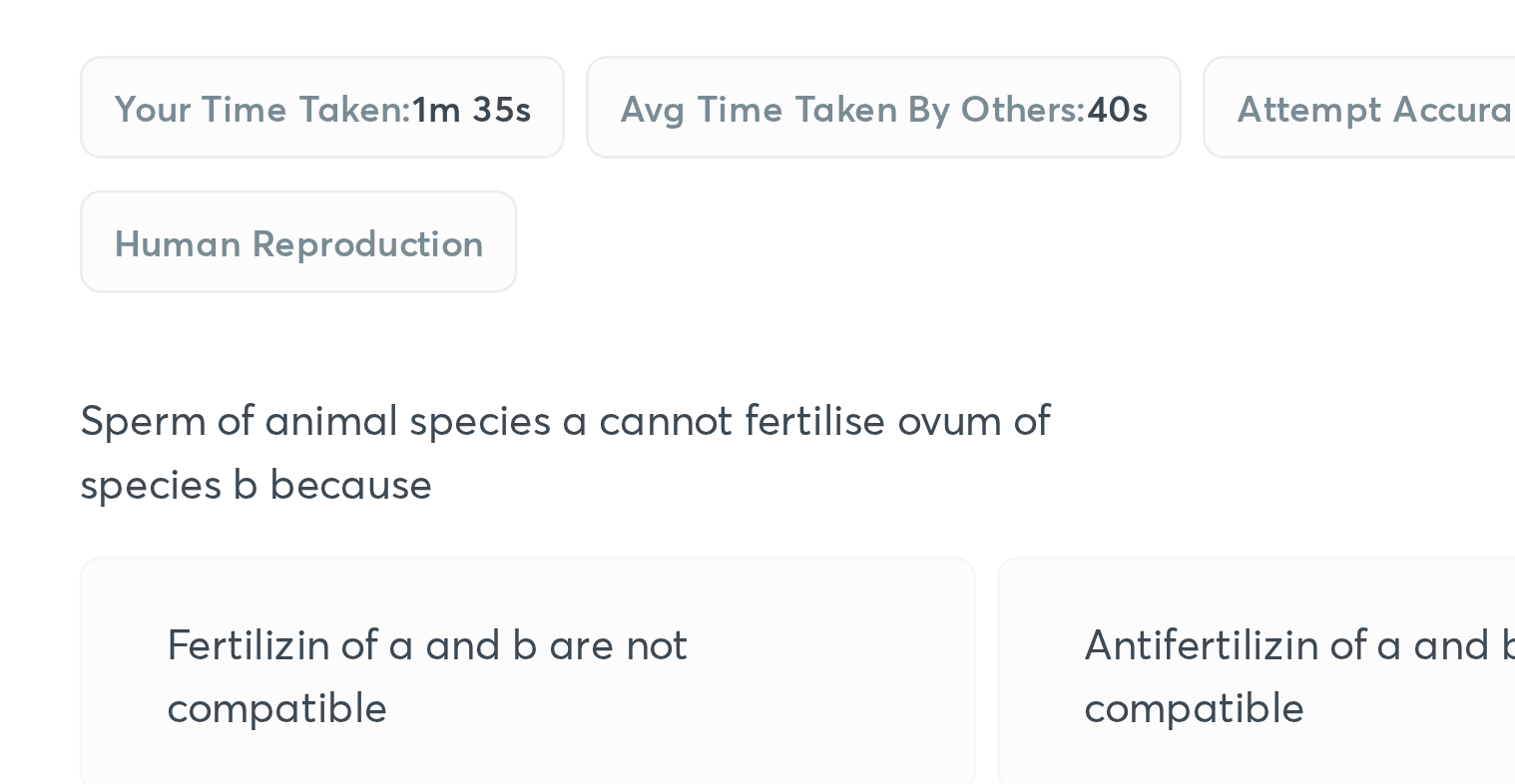click on "View" at bounding box center (323, 964) 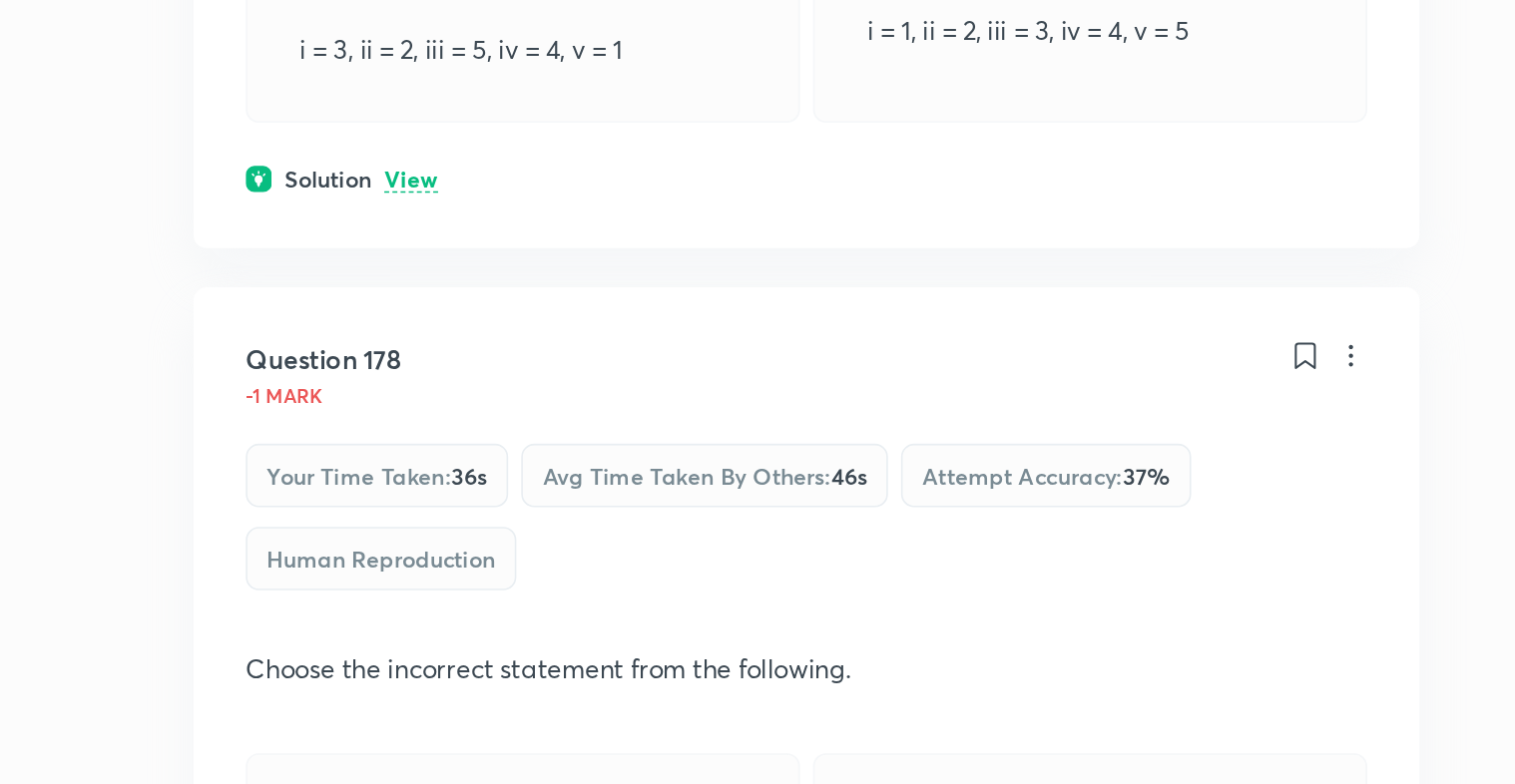 scroll, scrollTop: 62398, scrollLeft: 0, axis: vertical 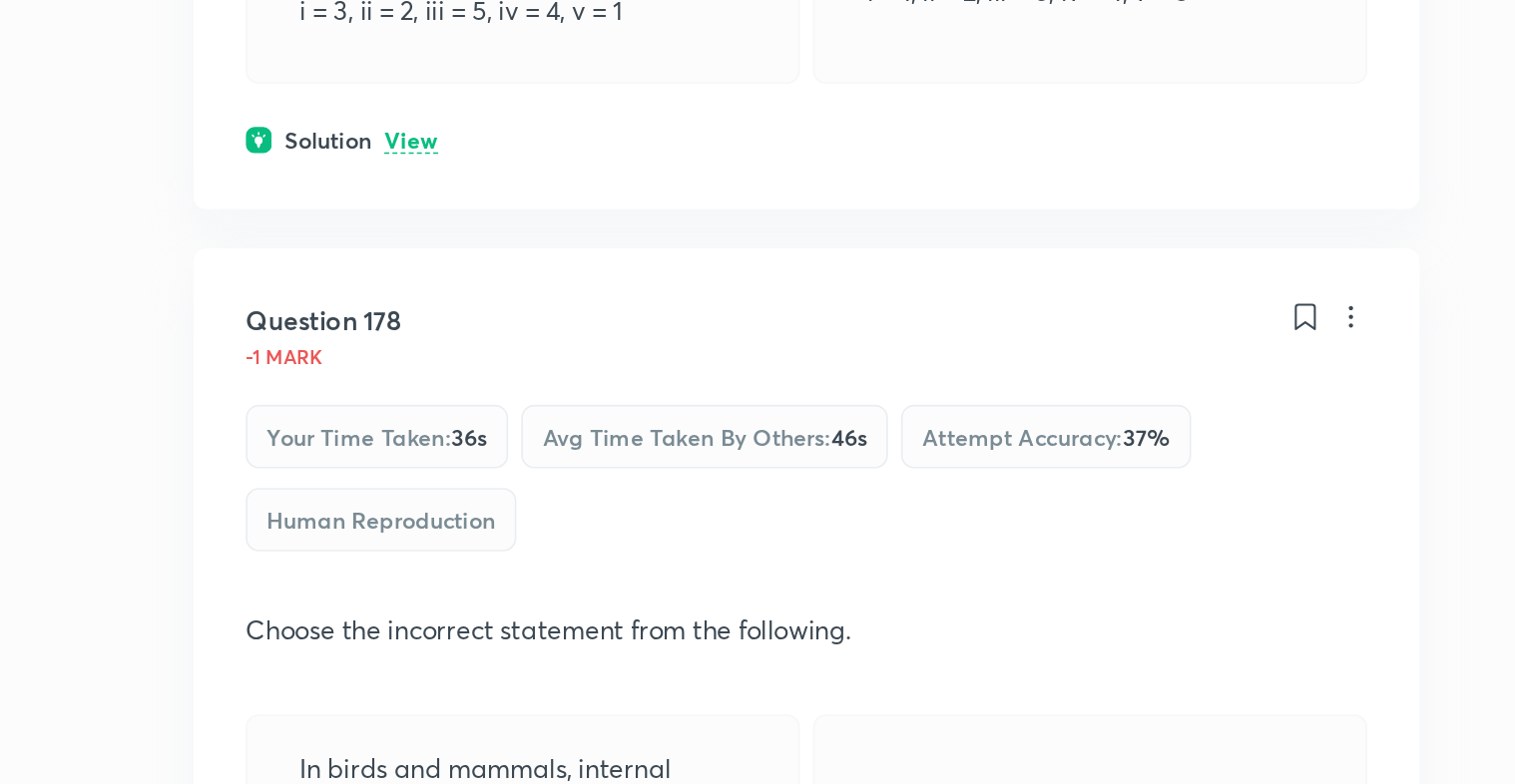 click on "View" at bounding box center [323, 1055] 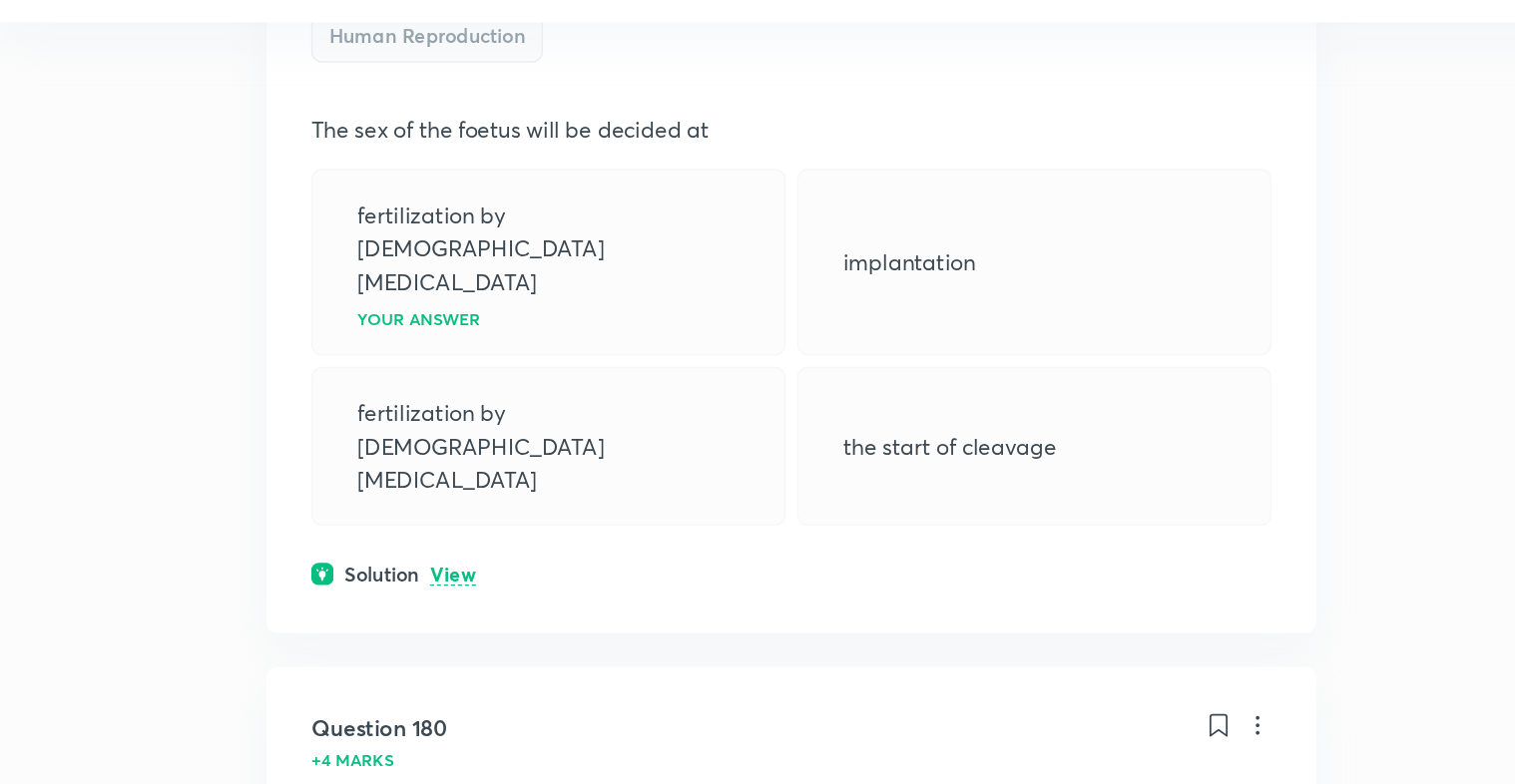 scroll, scrollTop: 64059, scrollLeft: 0, axis: vertical 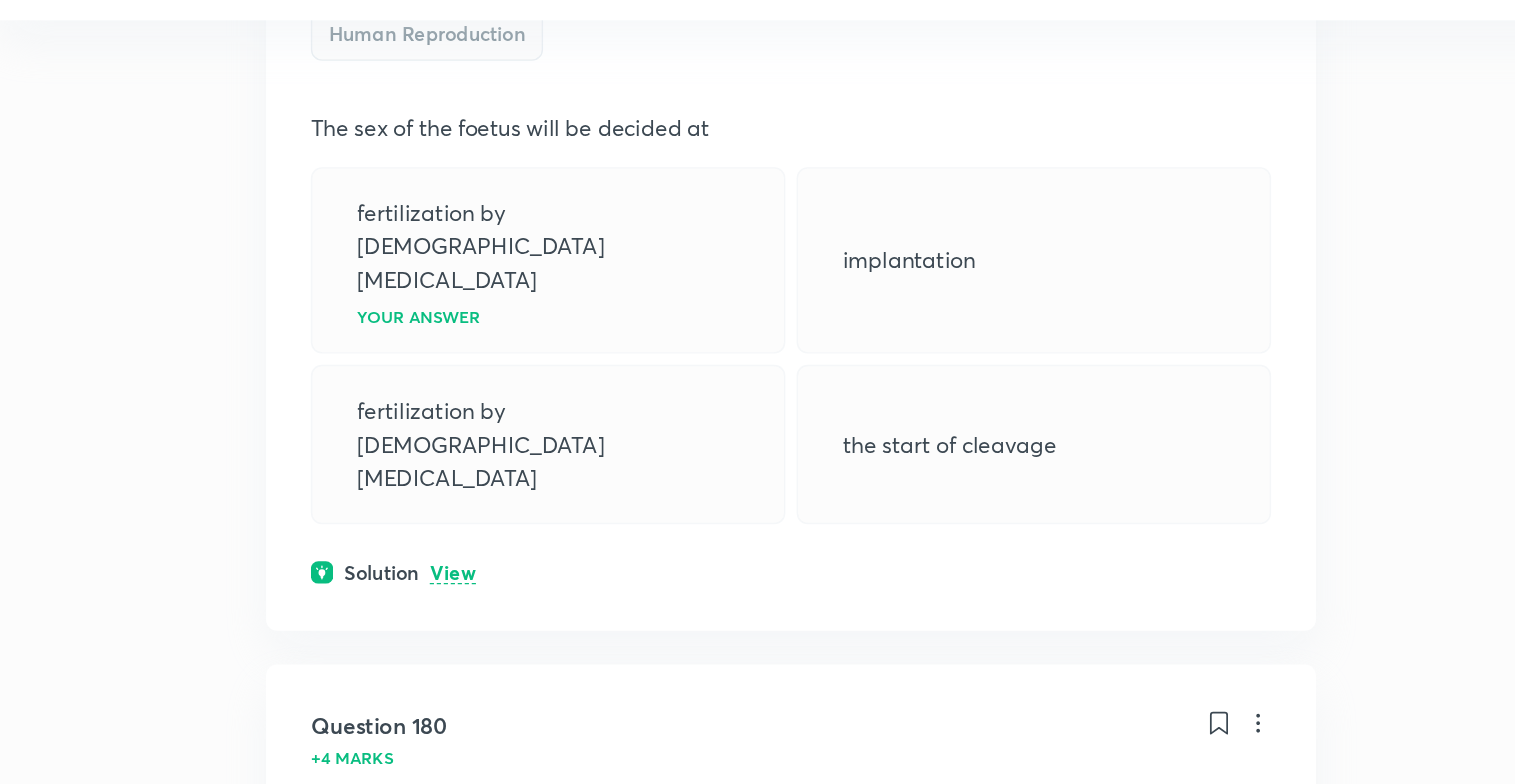 click on "Question 180 +4 marks Your time taken :  50s Avg time taken by others :  40s Attempt accuracy :  91 % Human Reproduction Acrosomal reaction of the sperm occurs due to   Its contact with [MEDICAL_DATA] of the ova  Your answer Reactions within the uterine environment of the [DEMOGRAPHIC_DATA] Reactions within the epididymal environment of the [DEMOGRAPHIC_DATA] [MEDICAL_DATA] produced in the uterus Solution View" at bounding box center (566, 831) 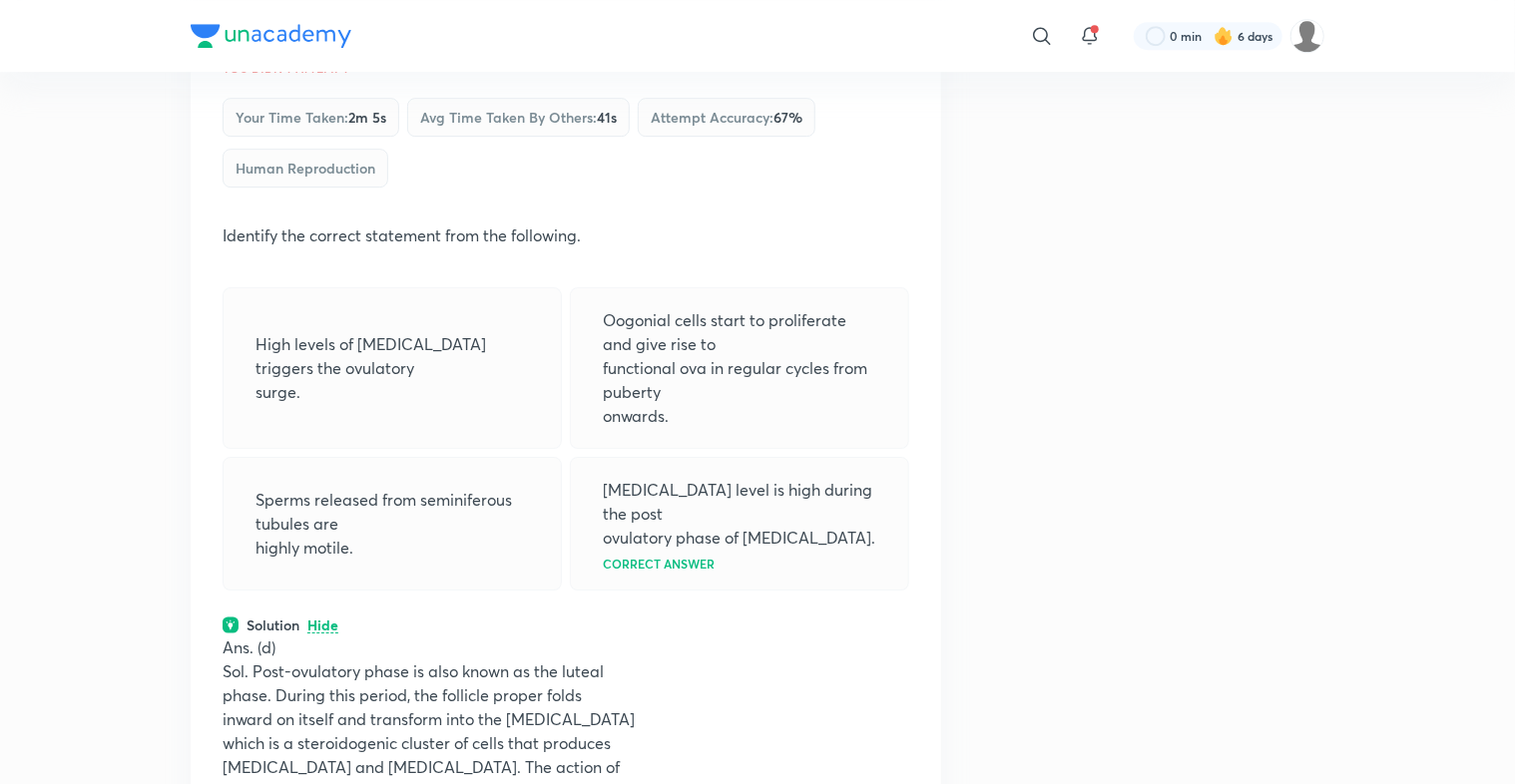 scroll, scrollTop: 56049, scrollLeft: 0, axis: vertical 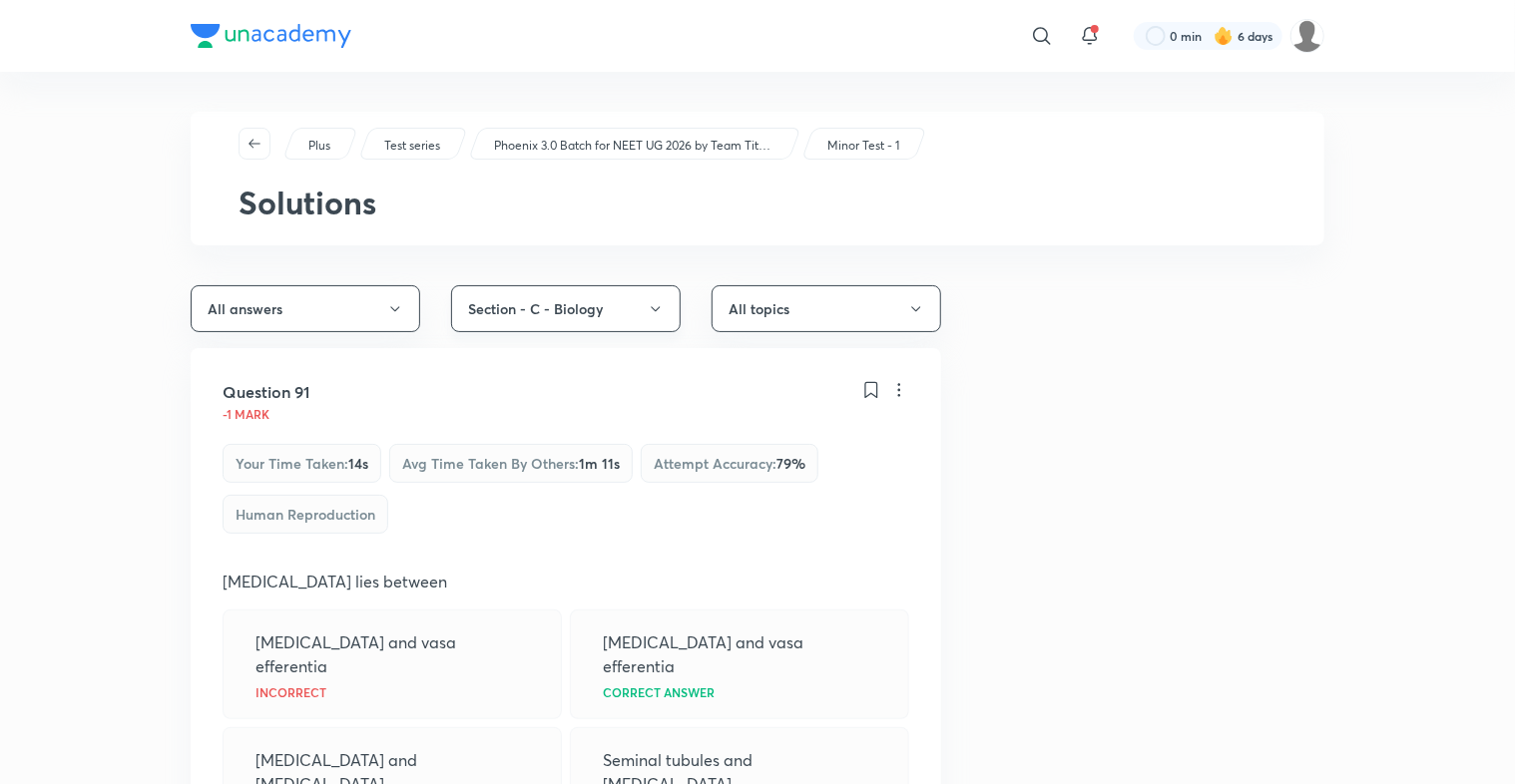click on "Section - C - Biology" at bounding box center (566, 308) 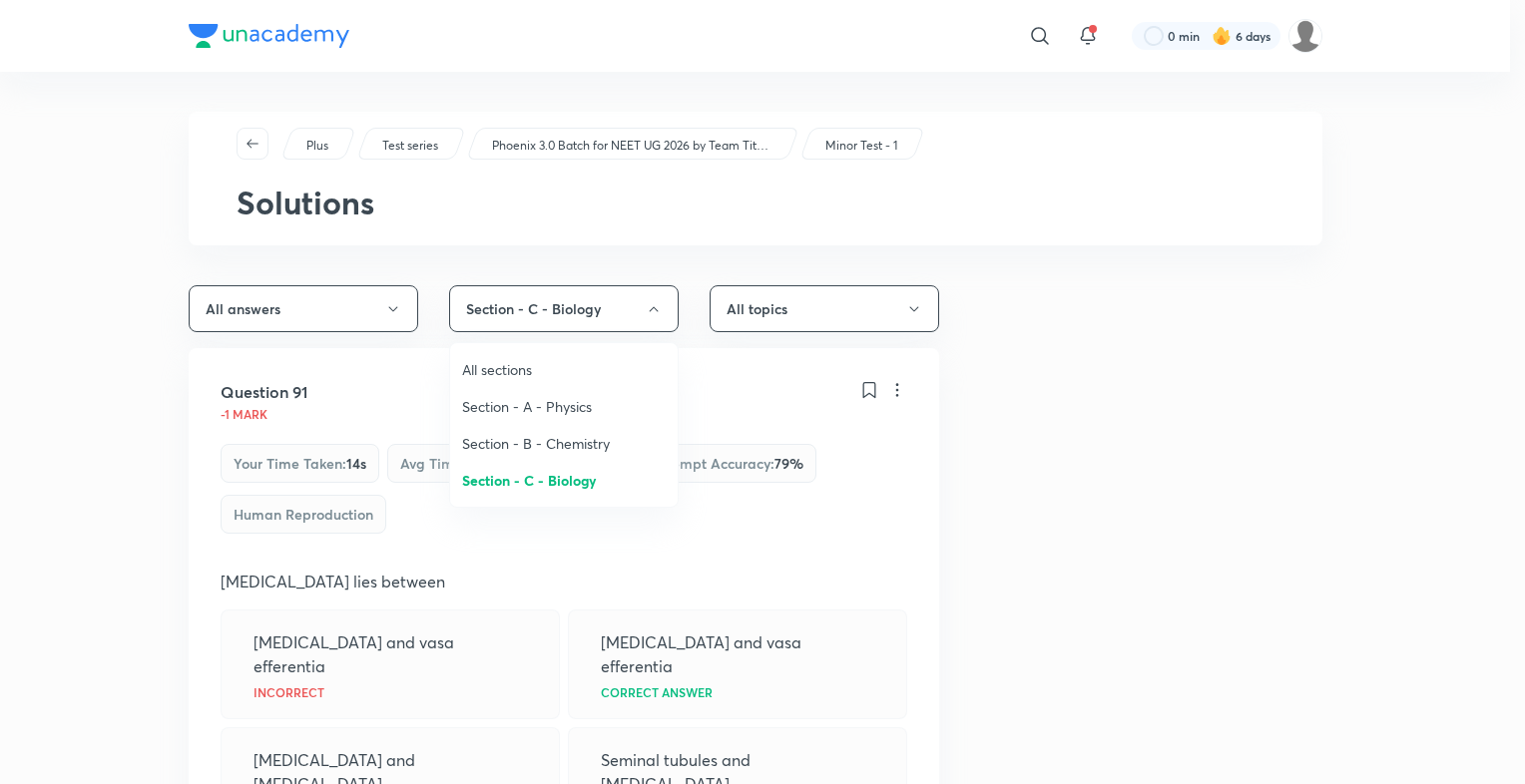 click on "Section - B - Chemistry" at bounding box center [564, 443] 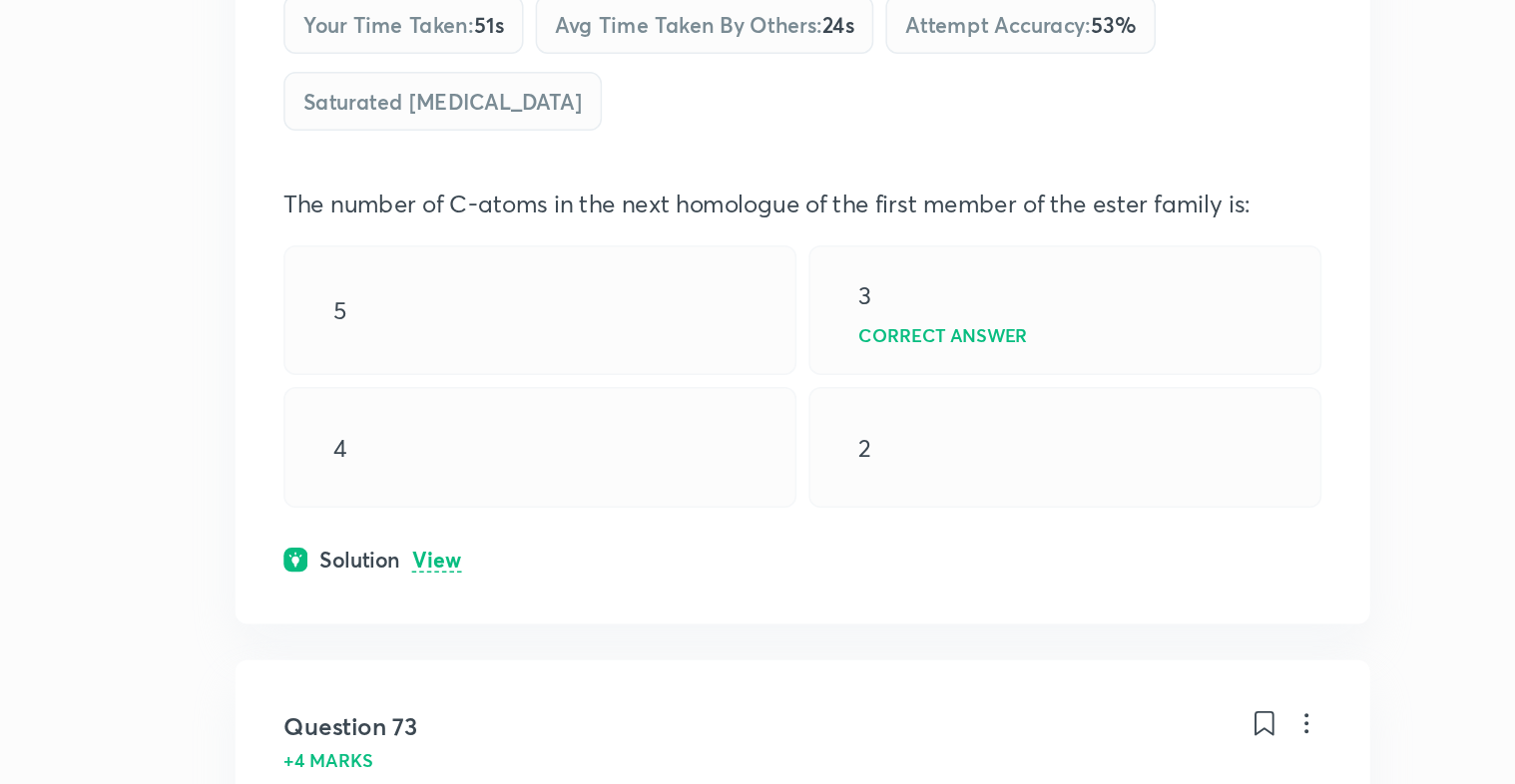 scroll, scrollTop: 15339, scrollLeft: 0, axis: vertical 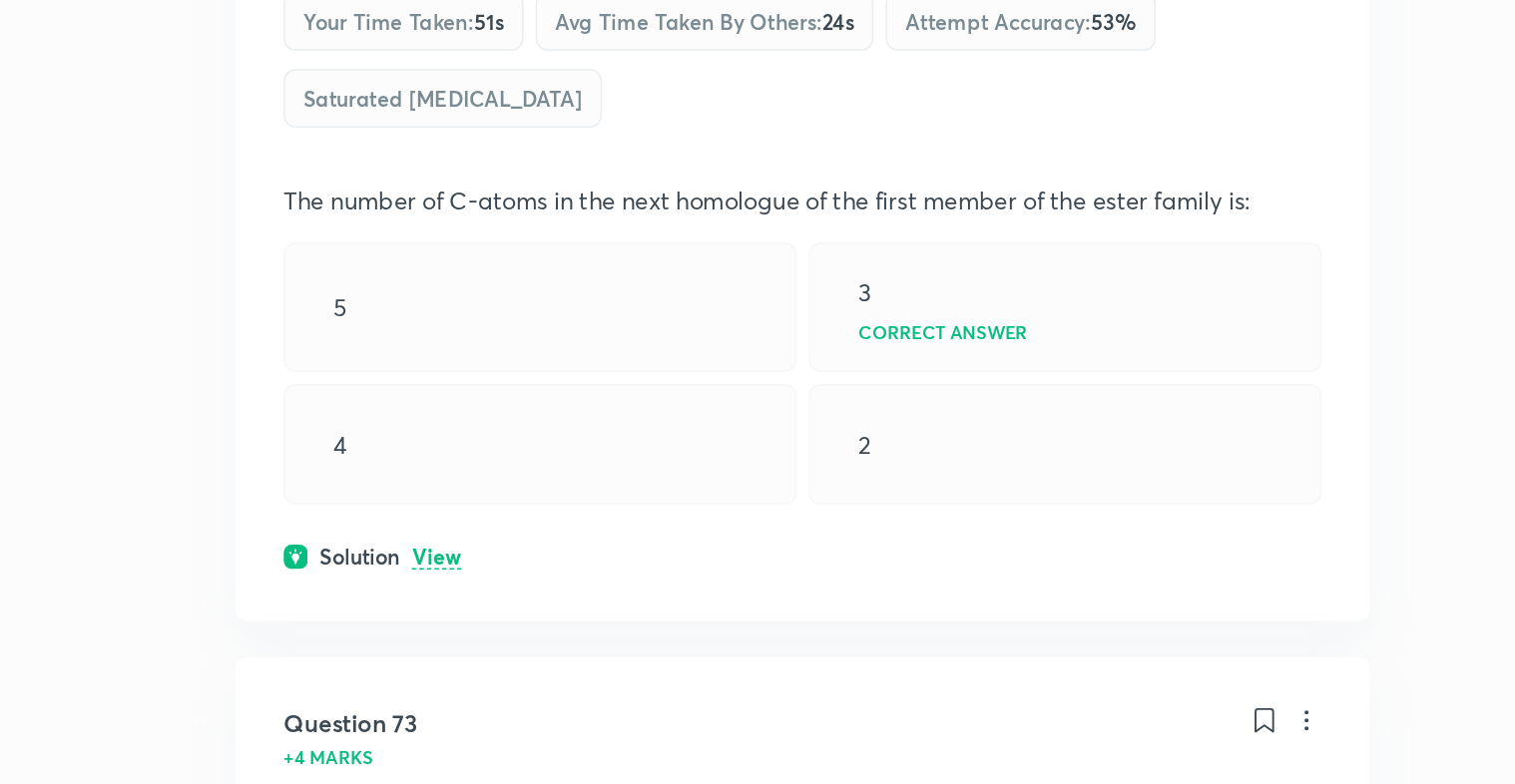 click on "View" at bounding box center [323, 634] 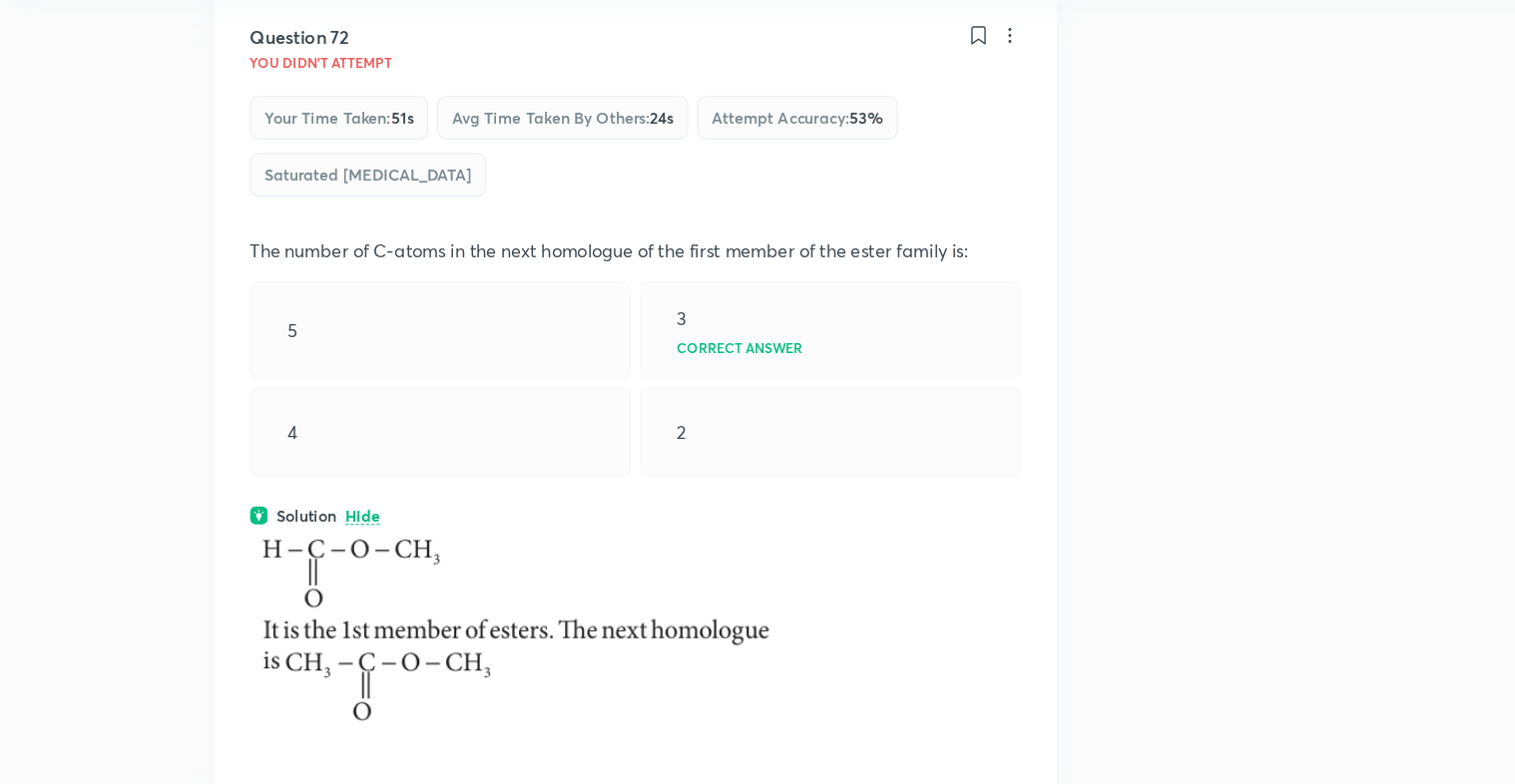 scroll, scrollTop: 15427, scrollLeft: 0, axis: vertical 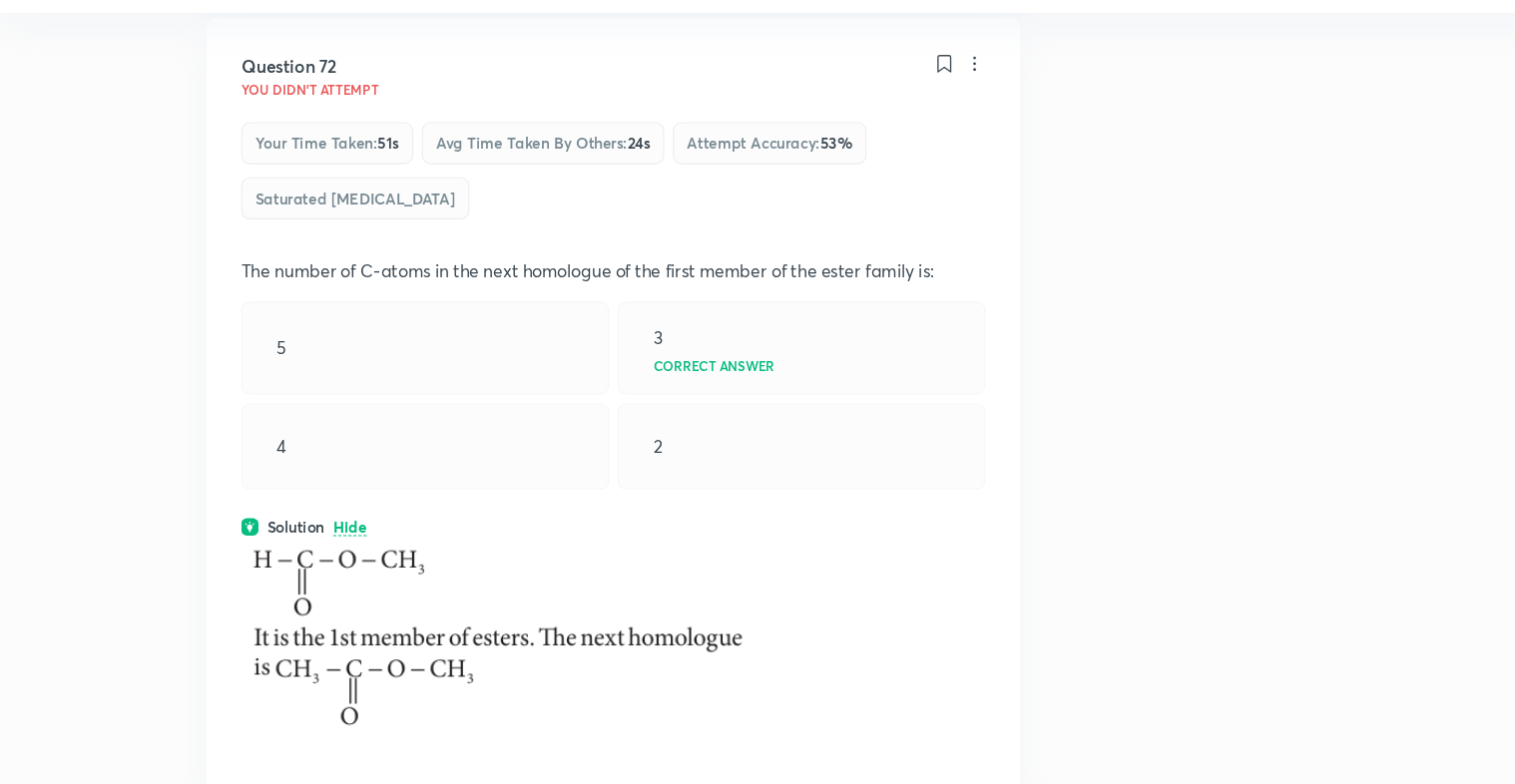 click on "Solution Hide" at bounding box center [566, 546] 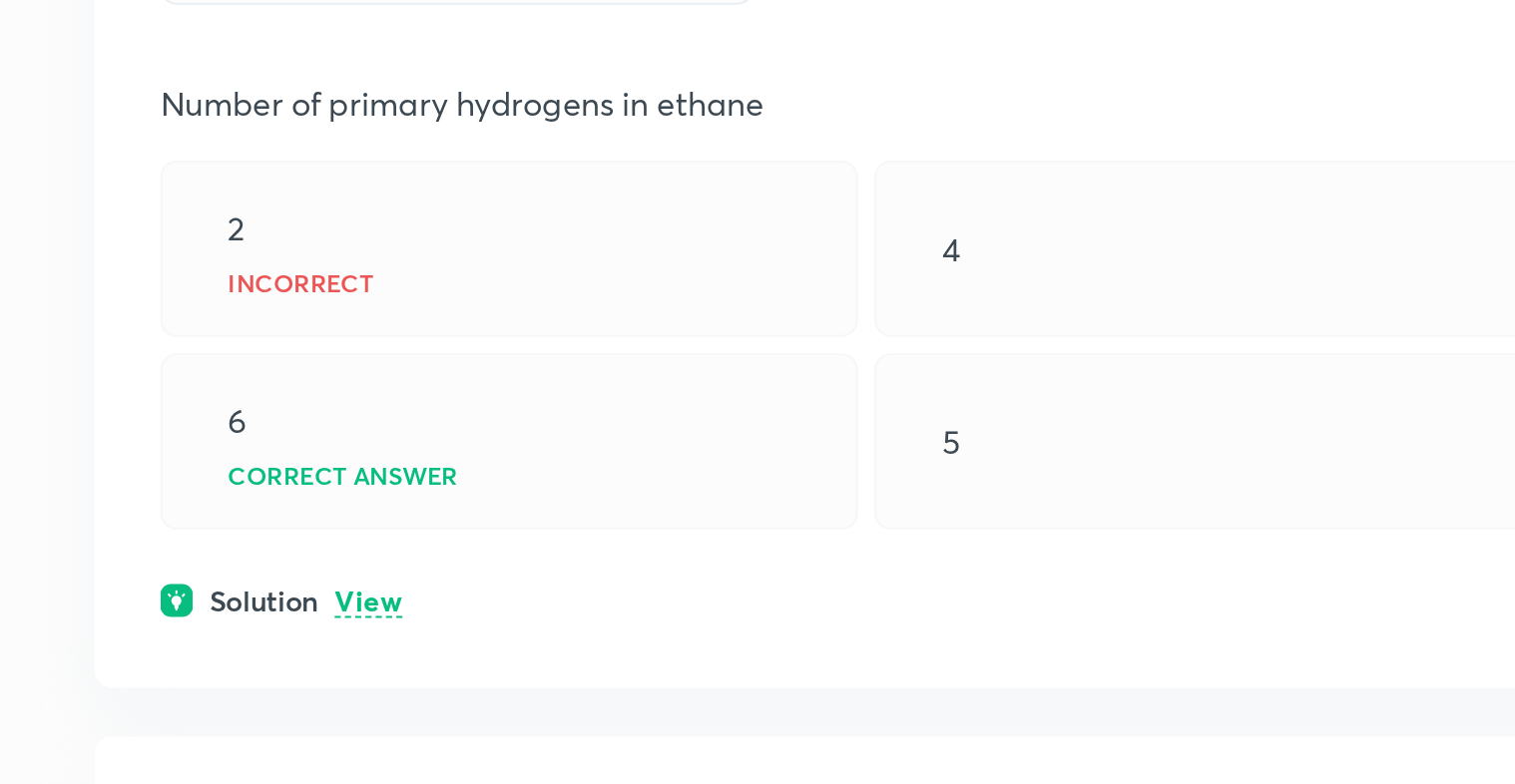 scroll, scrollTop: 23859, scrollLeft: 0, axis: vertical 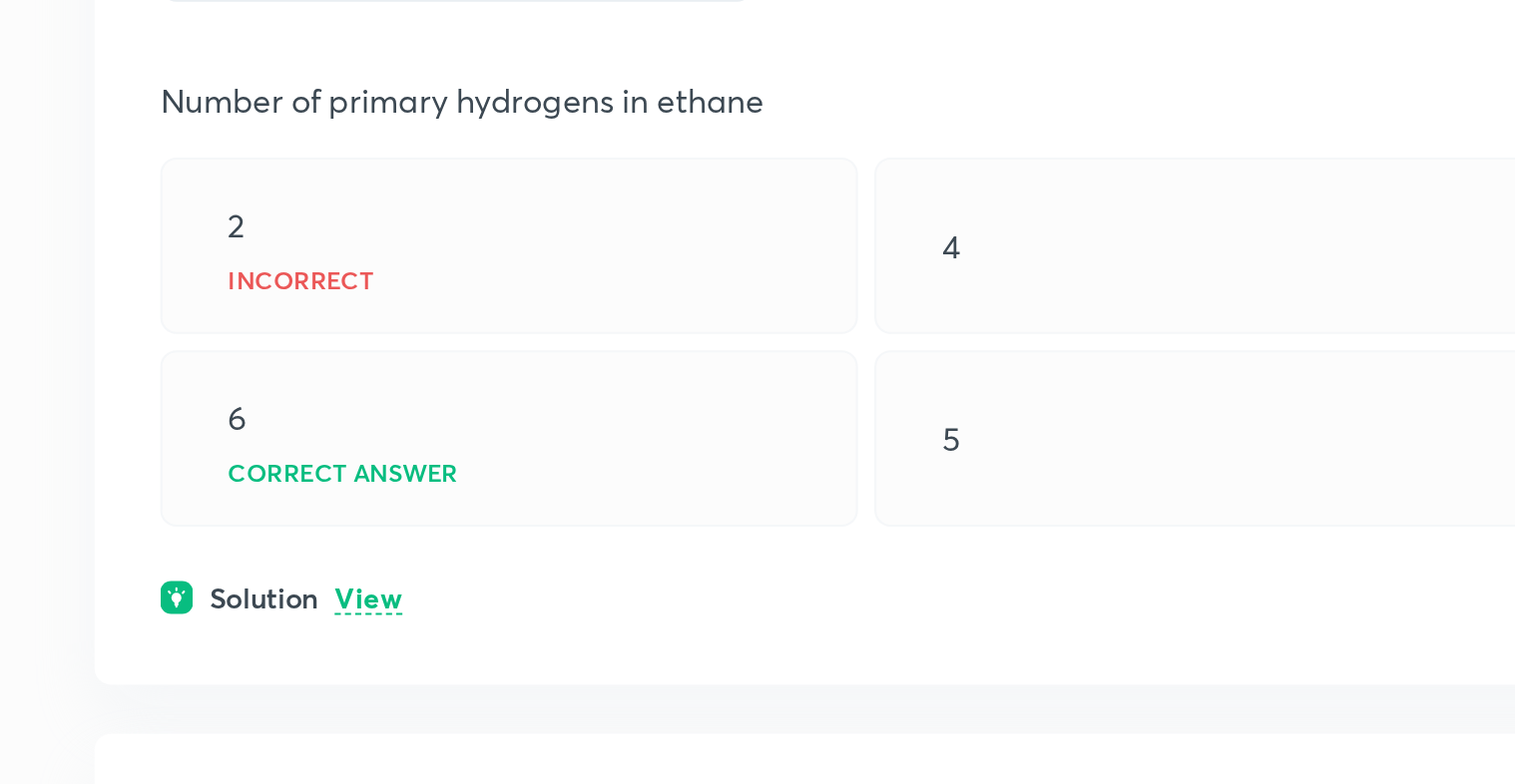 click on "View" at bounding box center [323, 688] 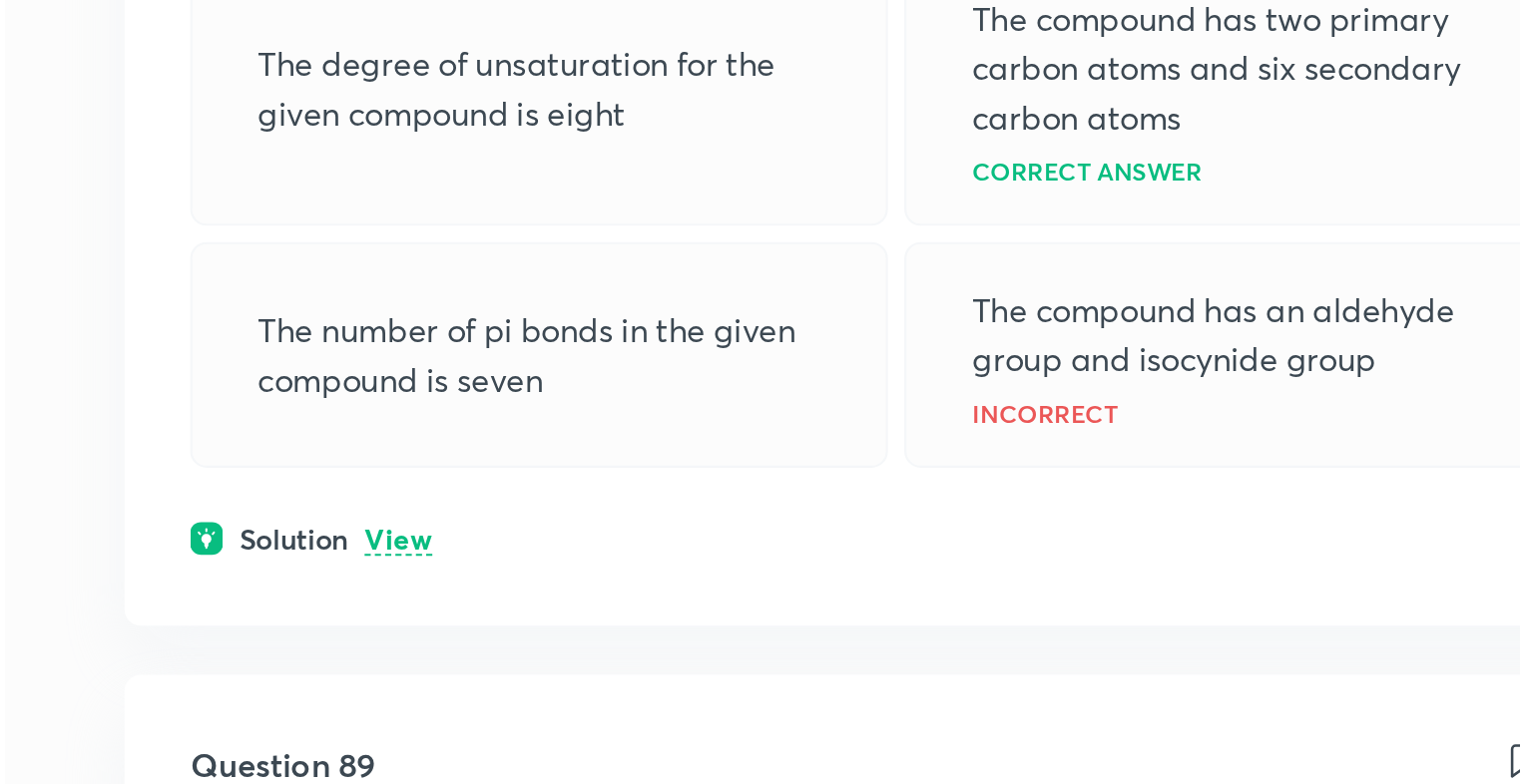 scroll, scrollTop: 24703, scrollLeft: 0, axis: vertical 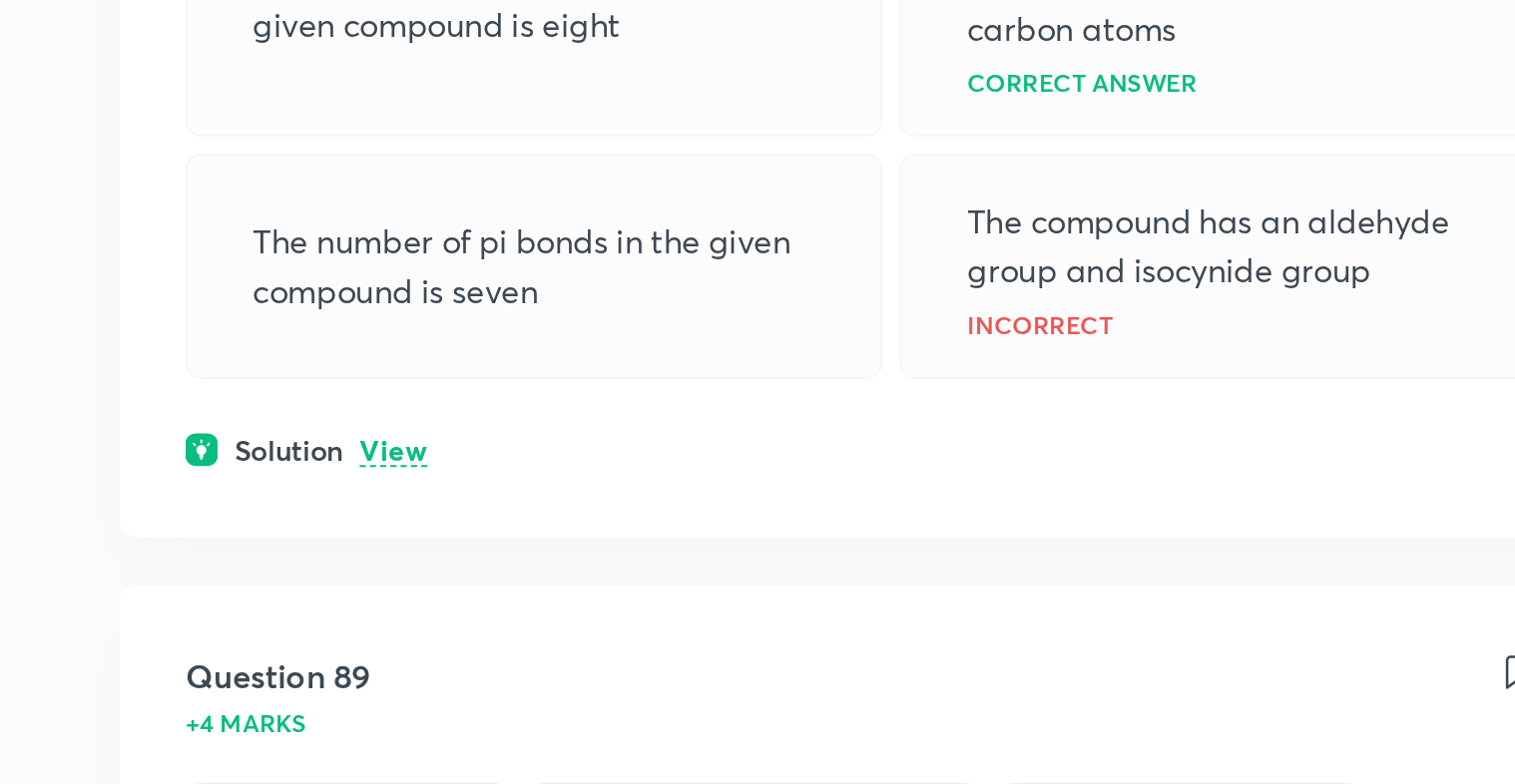 click on "View" at bounding box center (323, 621) 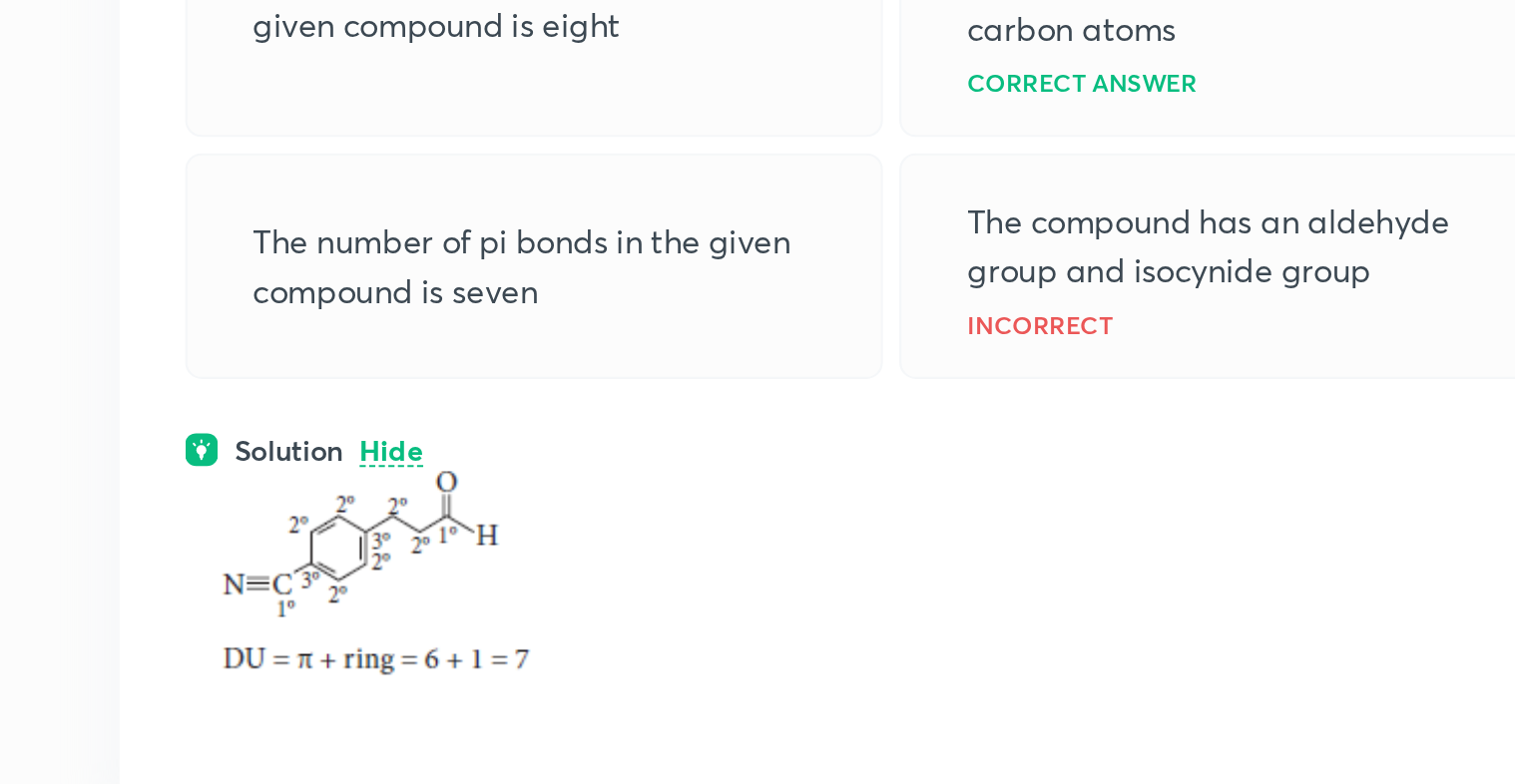 click at bounding box center (318, 681) 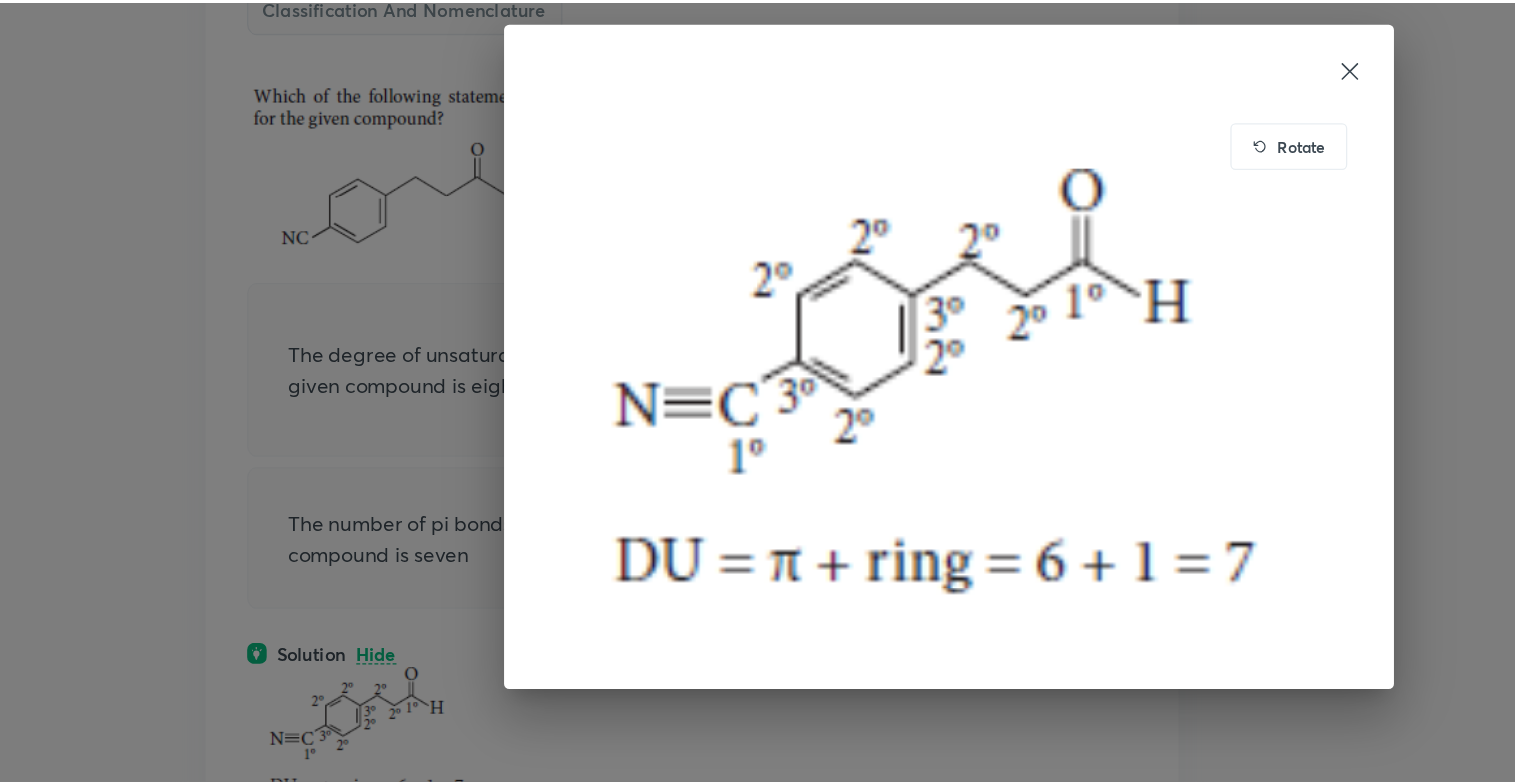 scroll, scrollTop: 24703, scrollLeft: 0, axis: vertical 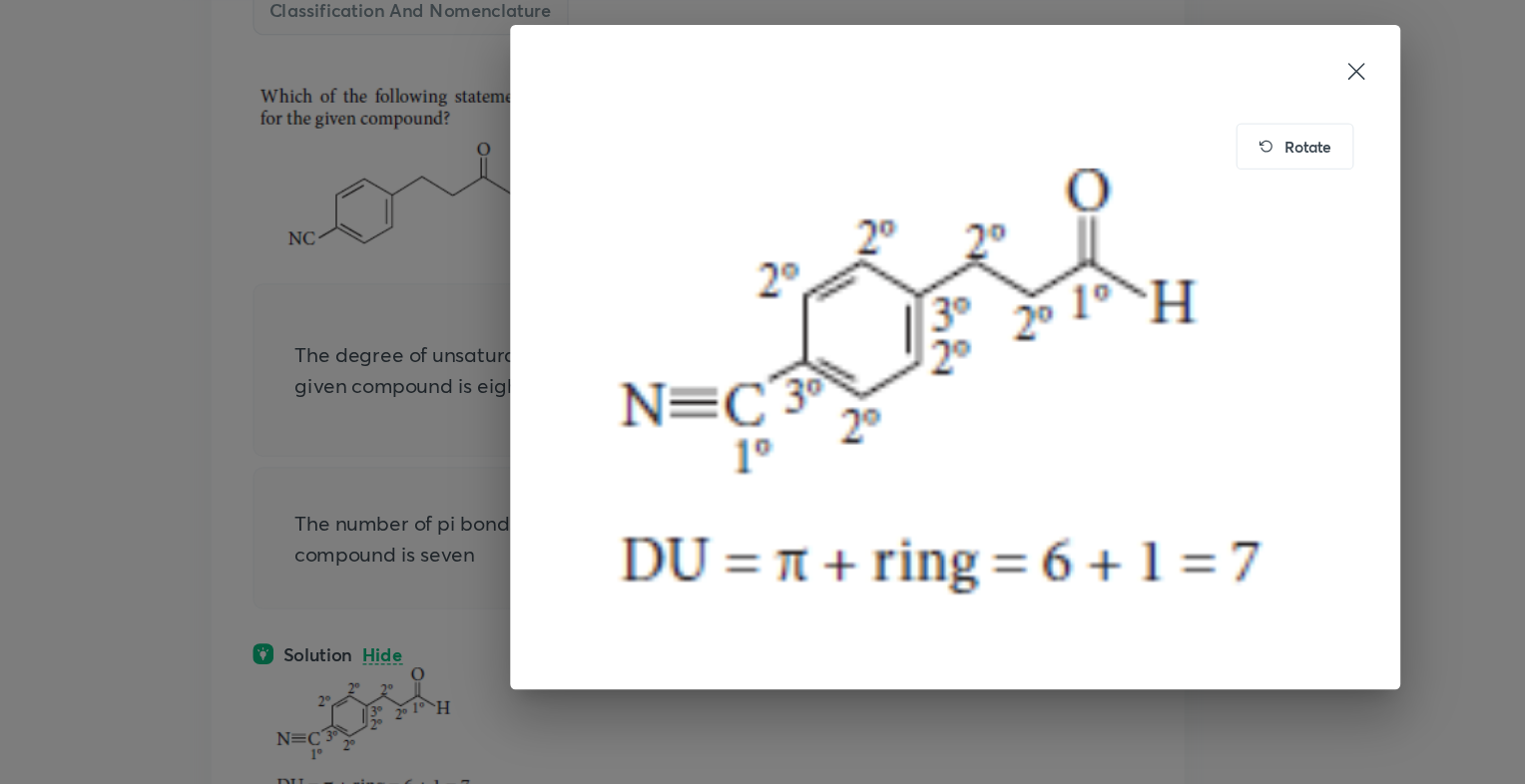click 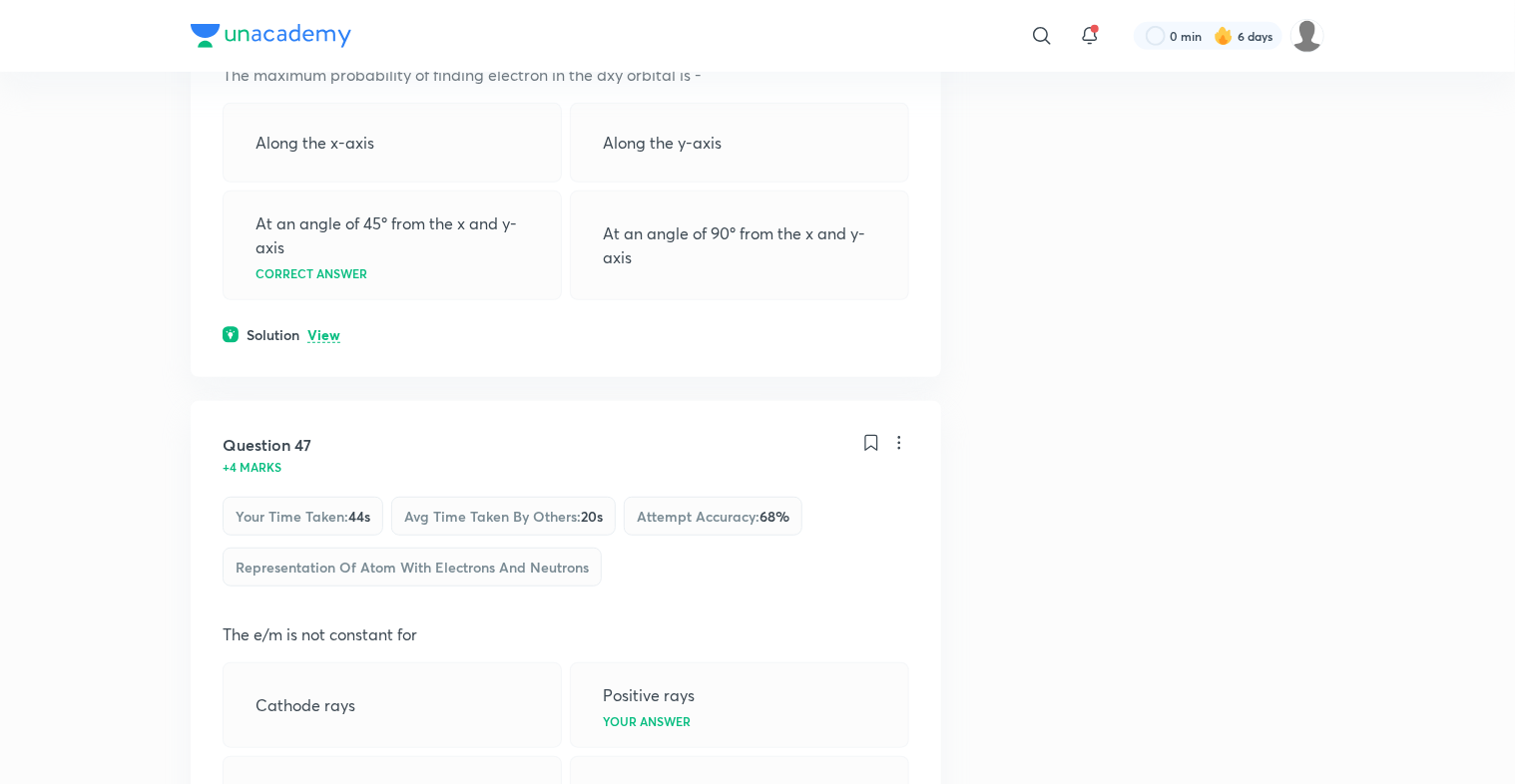 scroll, scrollTop: 0, scrollLeft: 0, axis: both 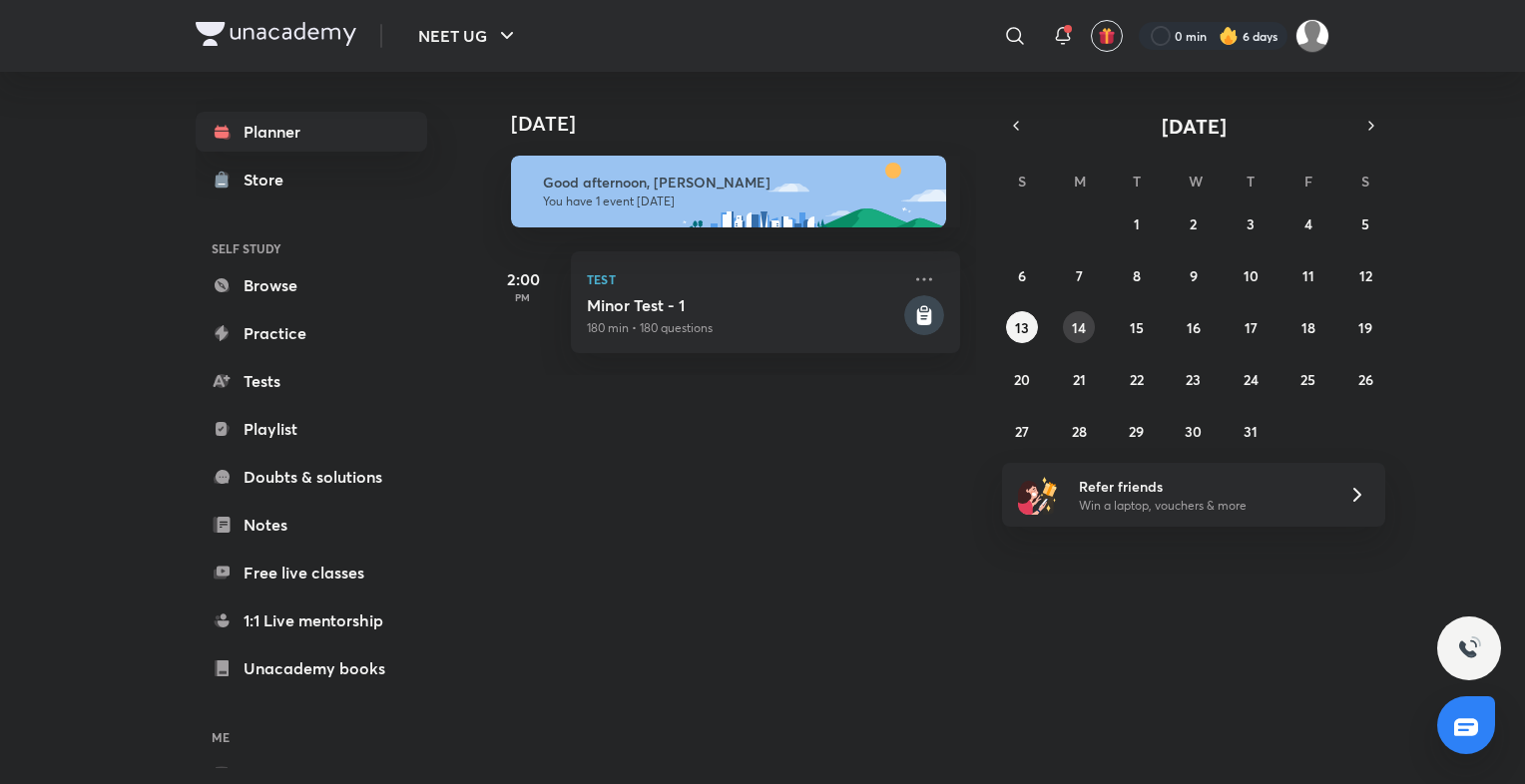 click on "14" at bounding box center (1079, 327) 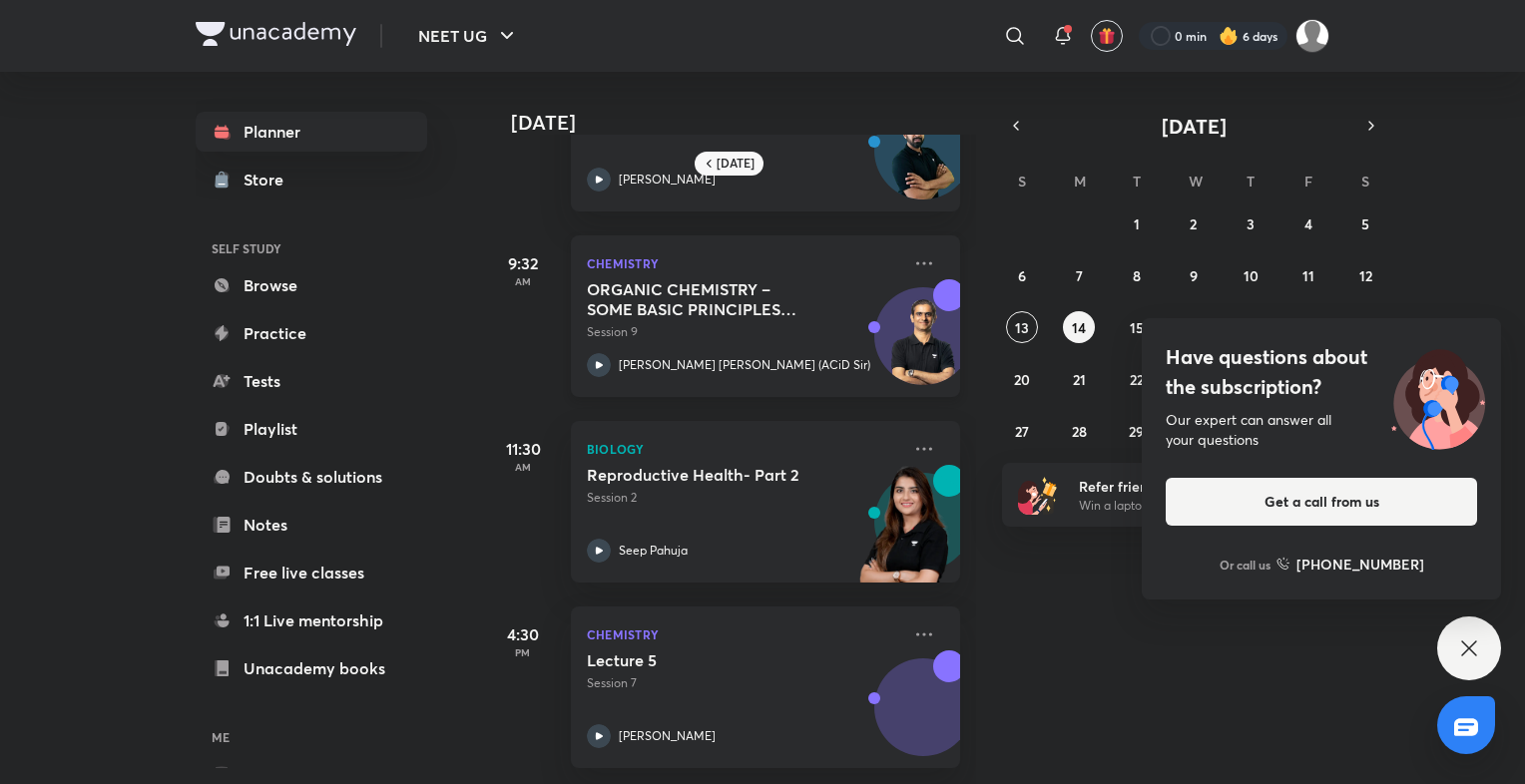 scroll, scrollTop: 0, scrollLeft: 0, axis: both 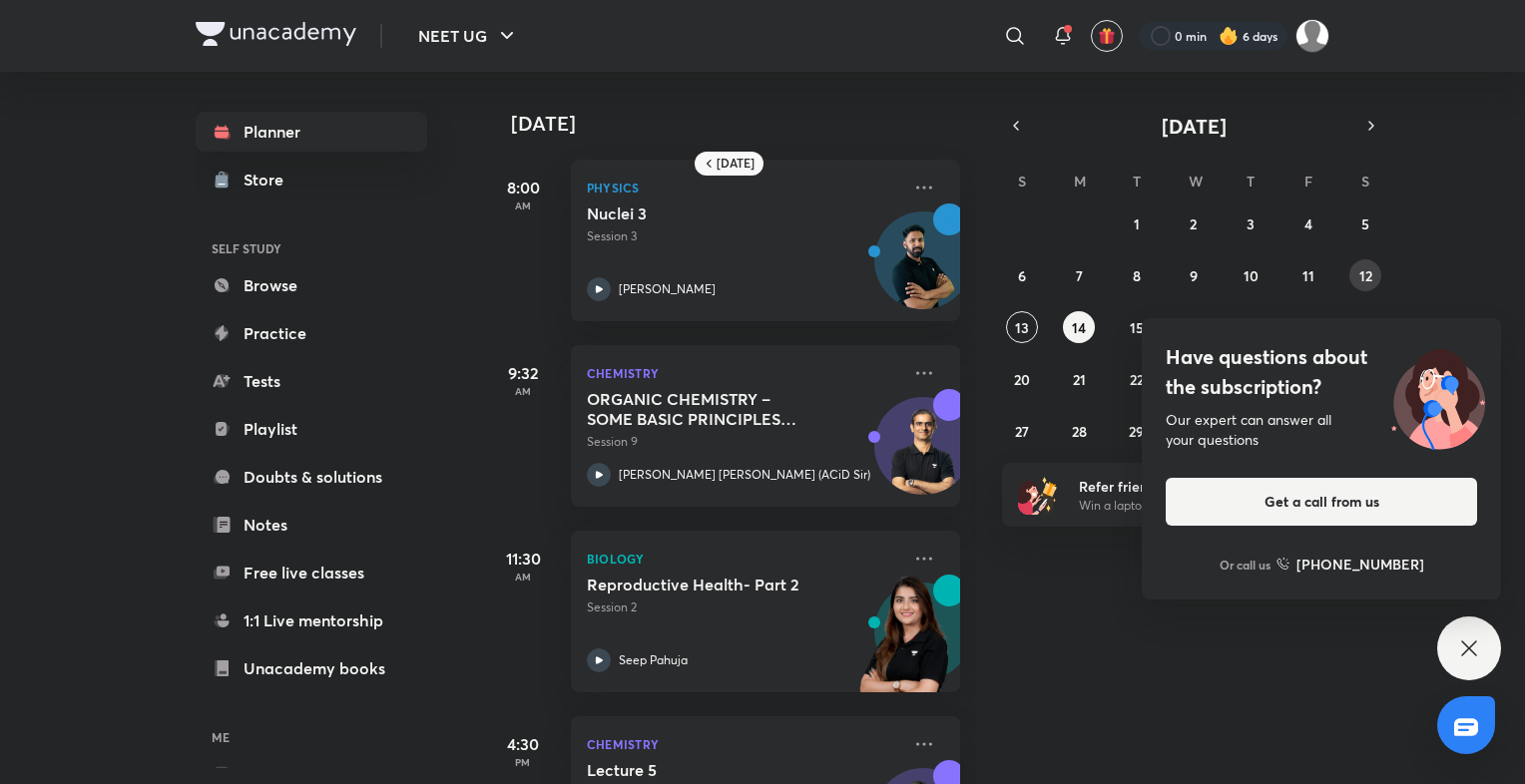click on "12" at bounding box center (1365, 275) 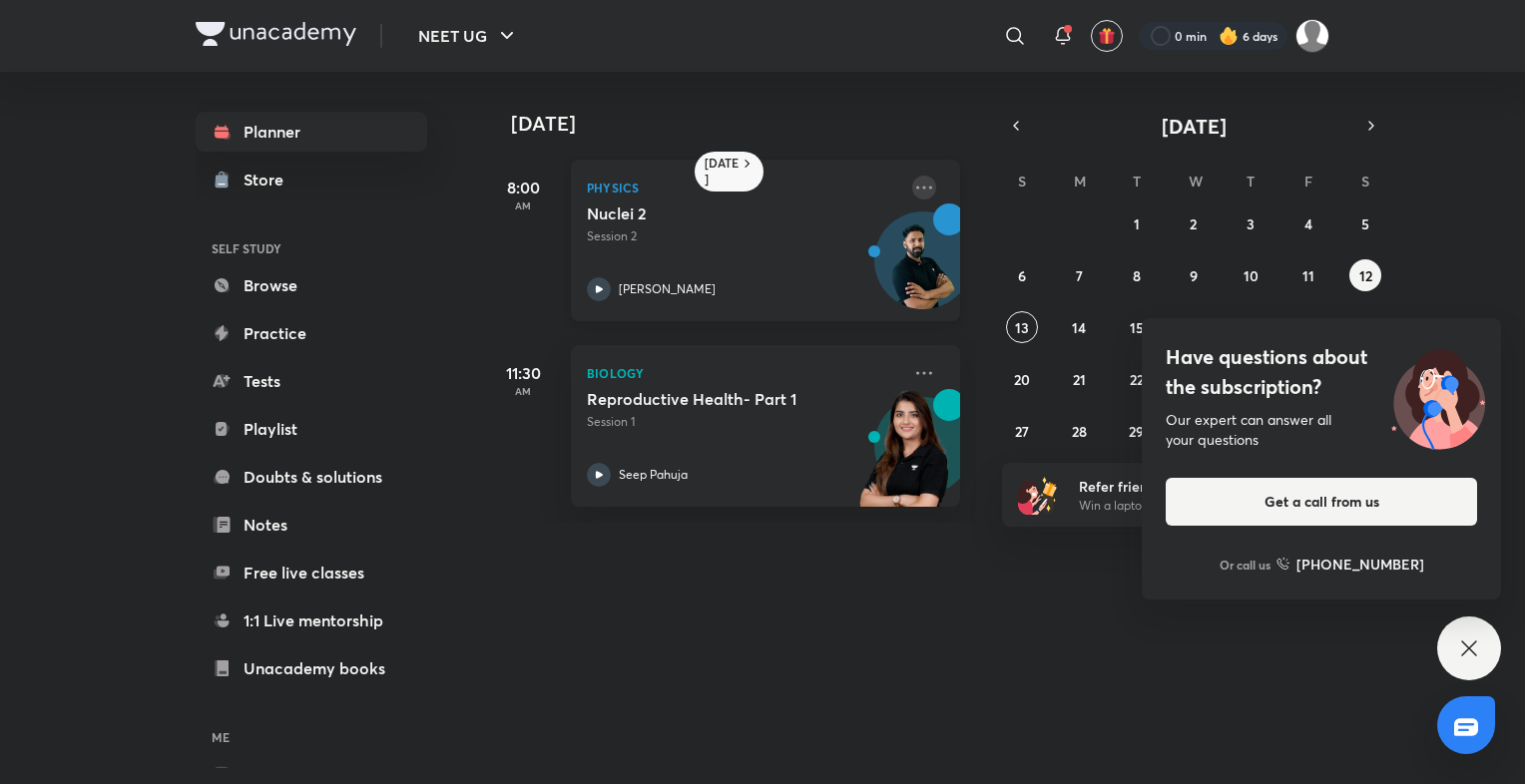 click 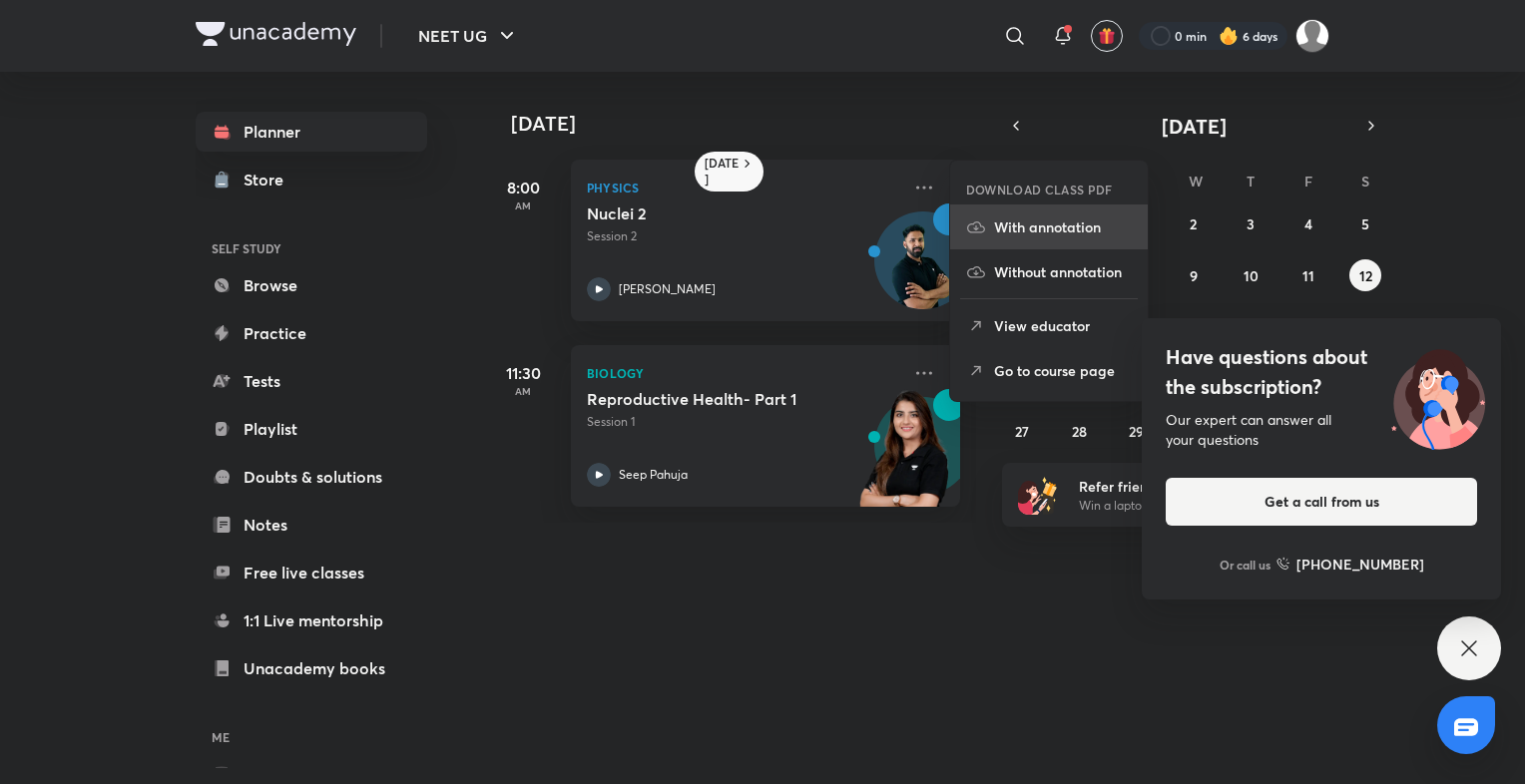 click on "With annotation" at bounding box center (1049, 226) 